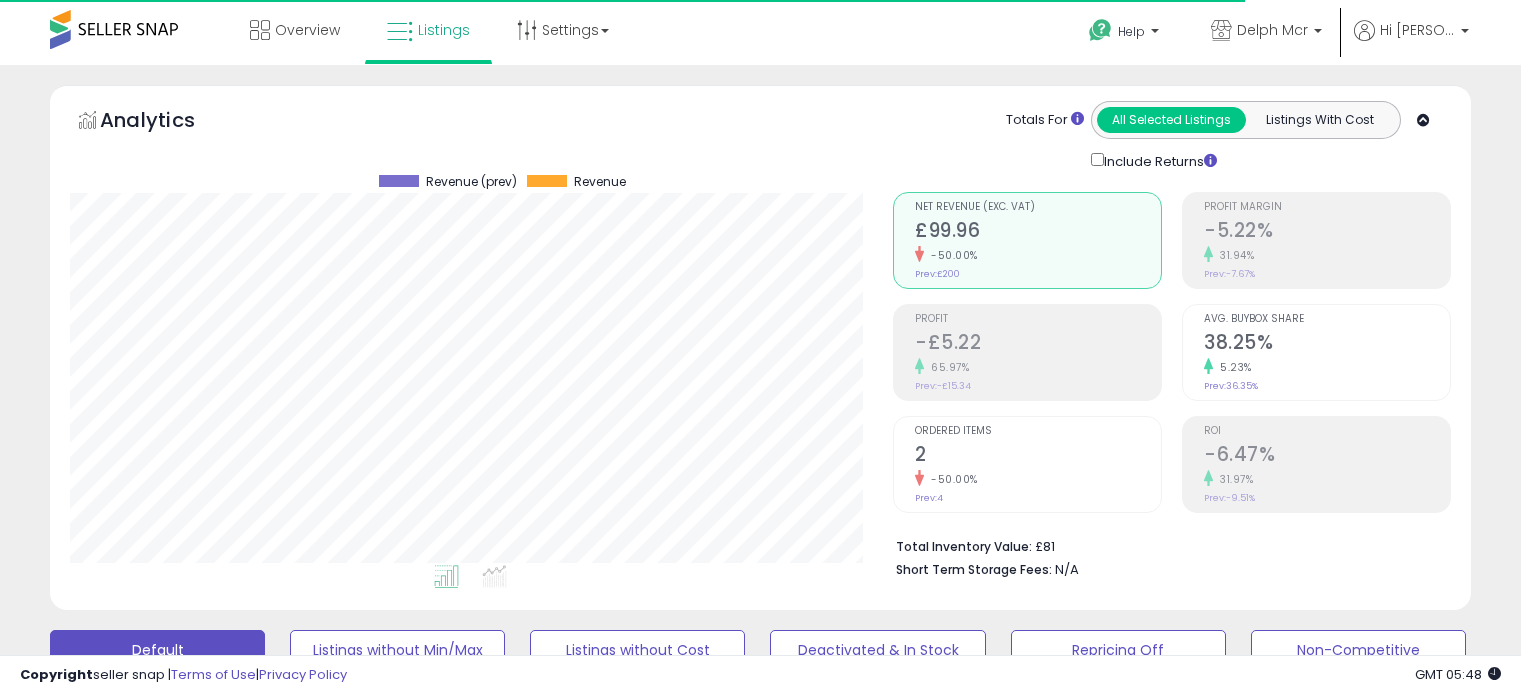 click on "**********" at bounding box center [238, 856] 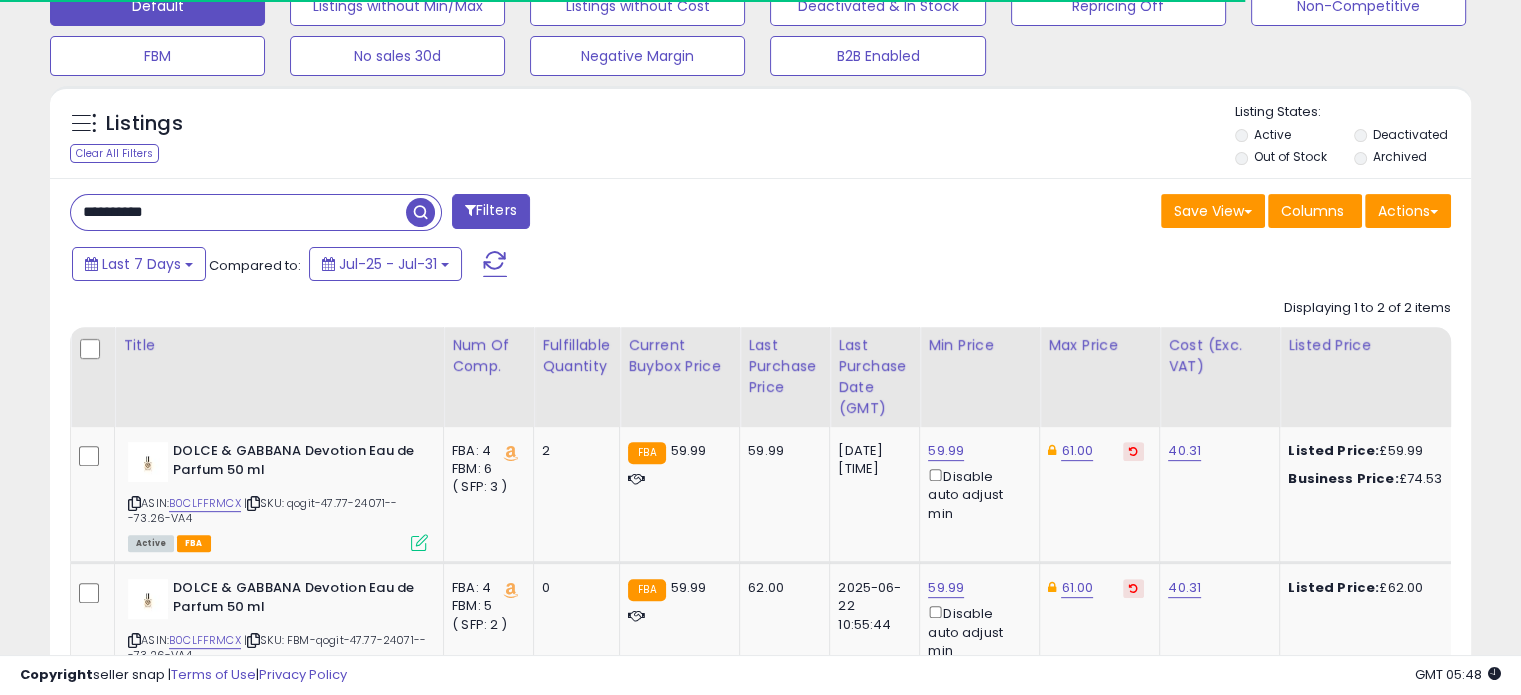 click on "**********" at bounding box center [238, 212] 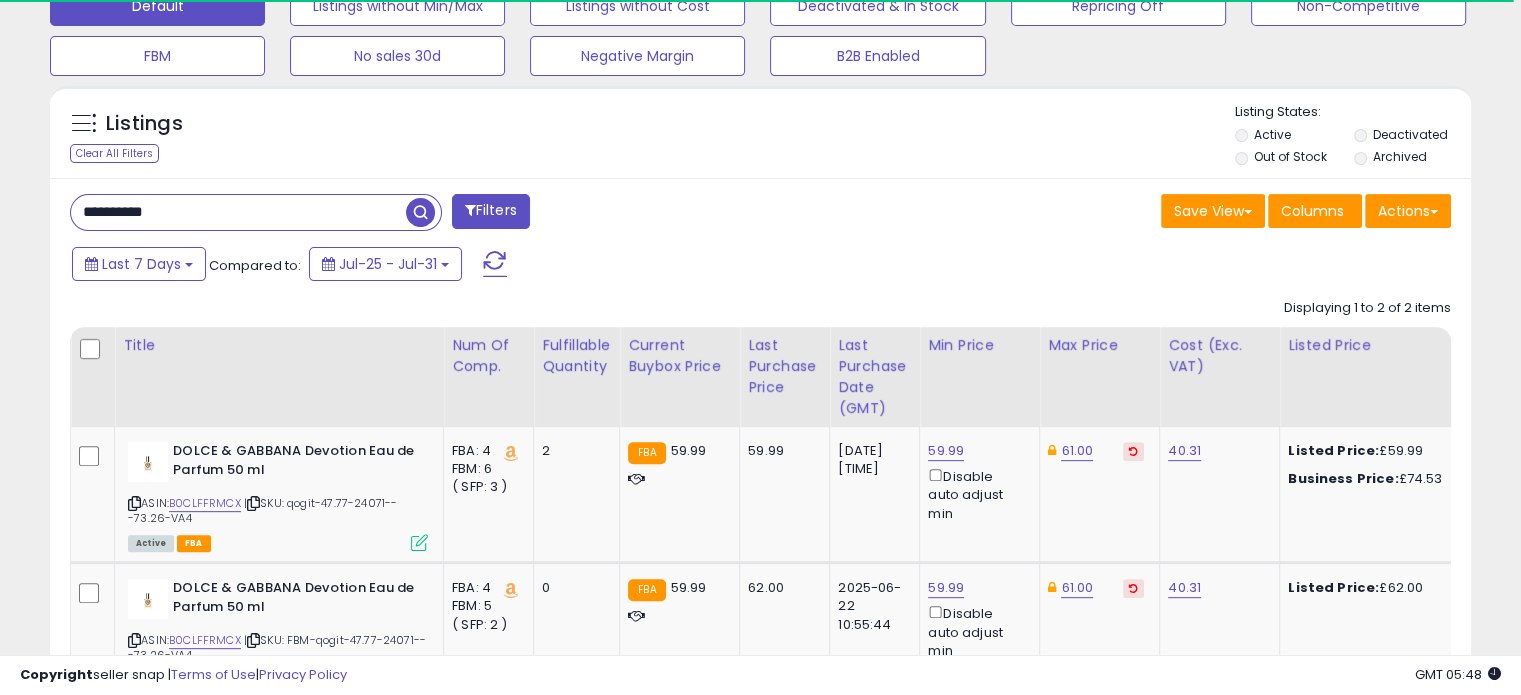 type on "**********" 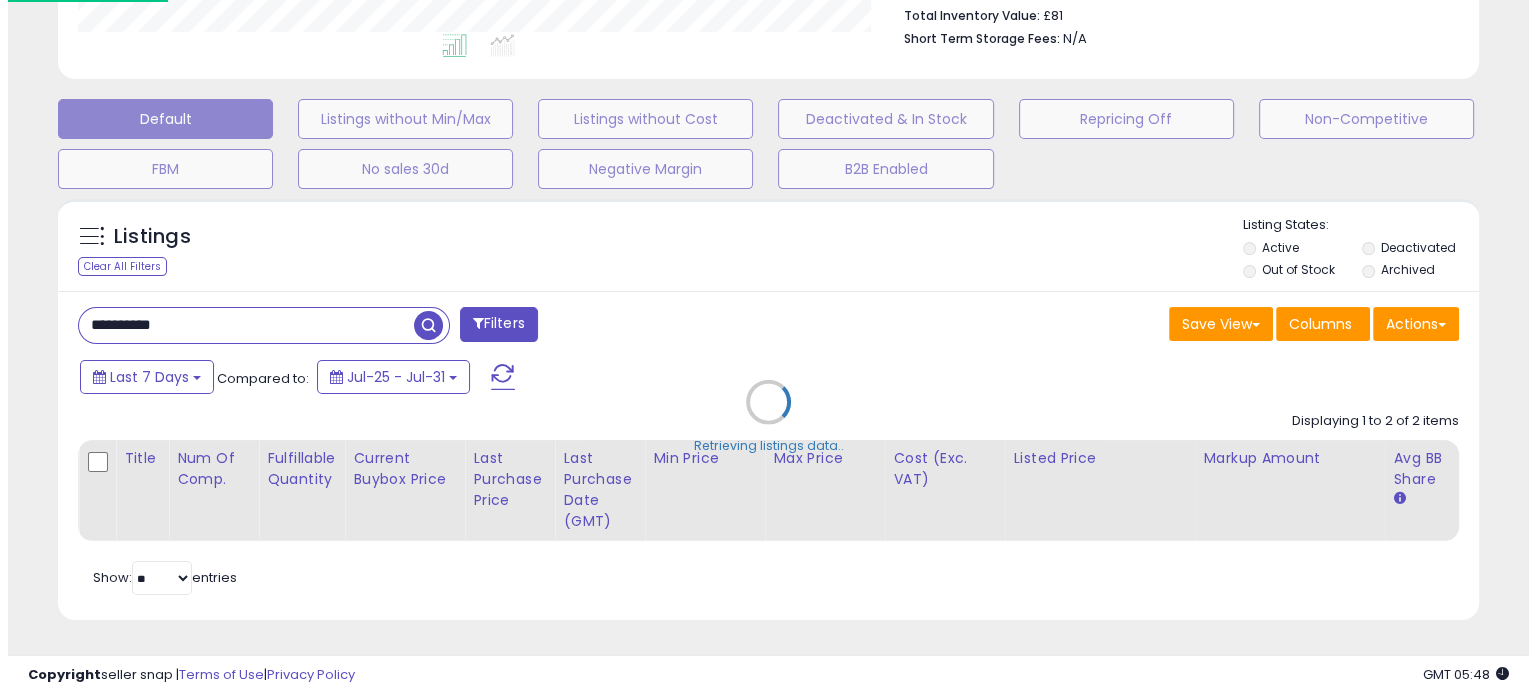scroll, scrollTop: 544, scrollLeft: 0, axis: vertical 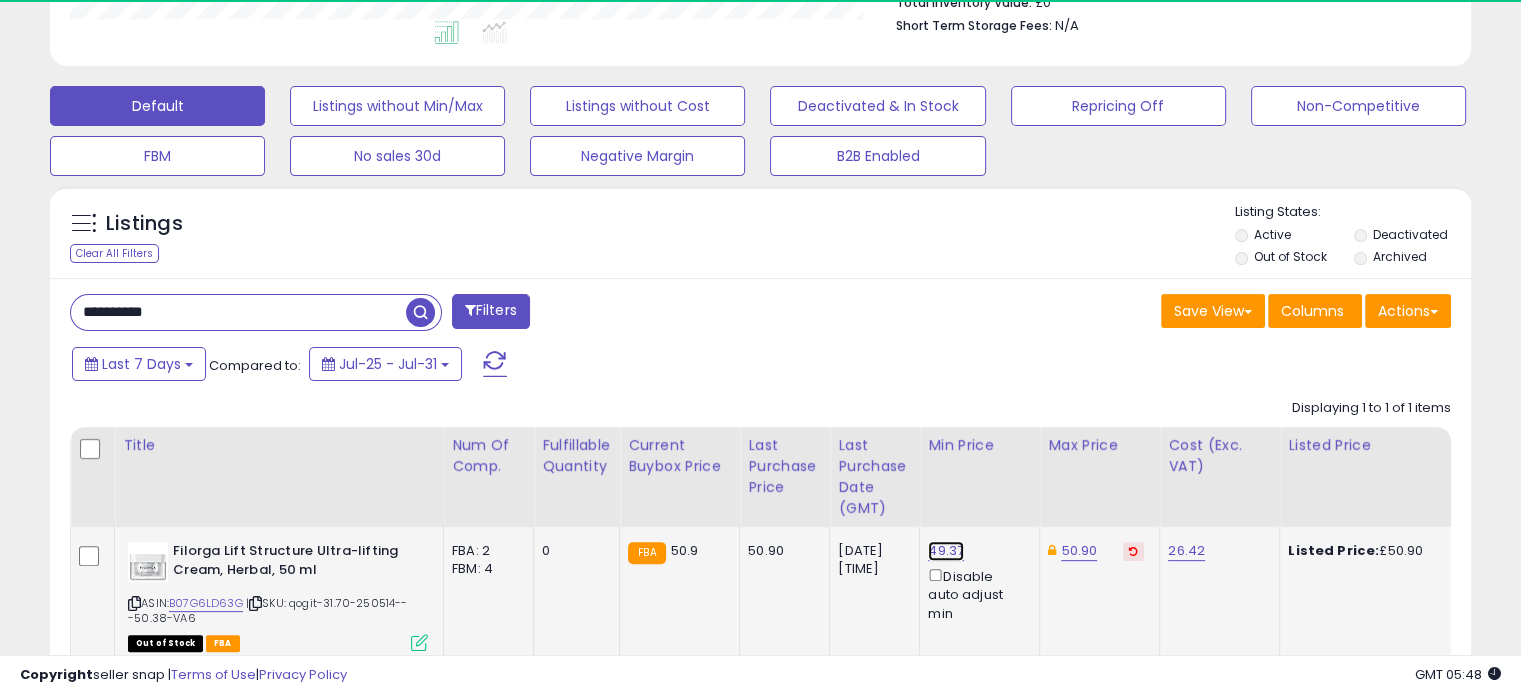 click on "49.37" at bounding box center [946, 551] 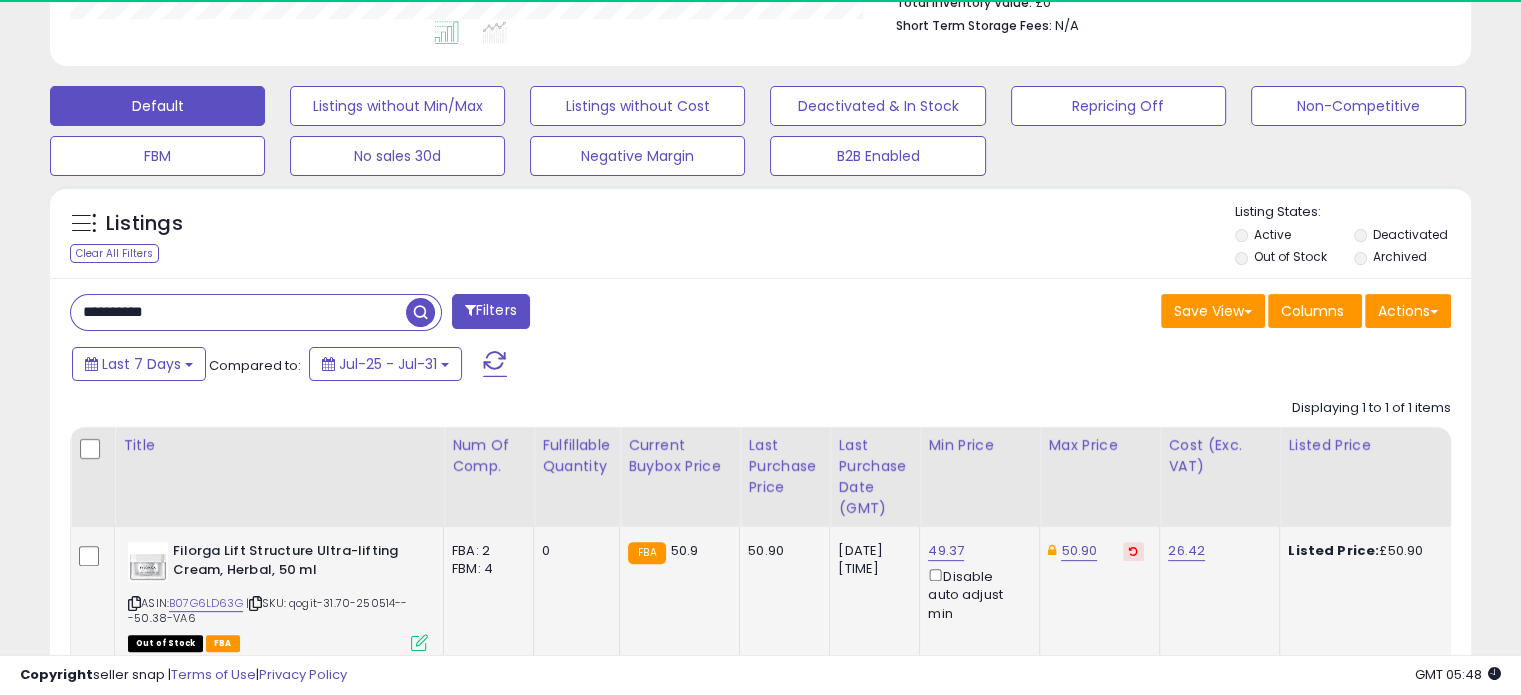 scroll, scrollTop: 999589, scrollLeft: 999176, axis: both 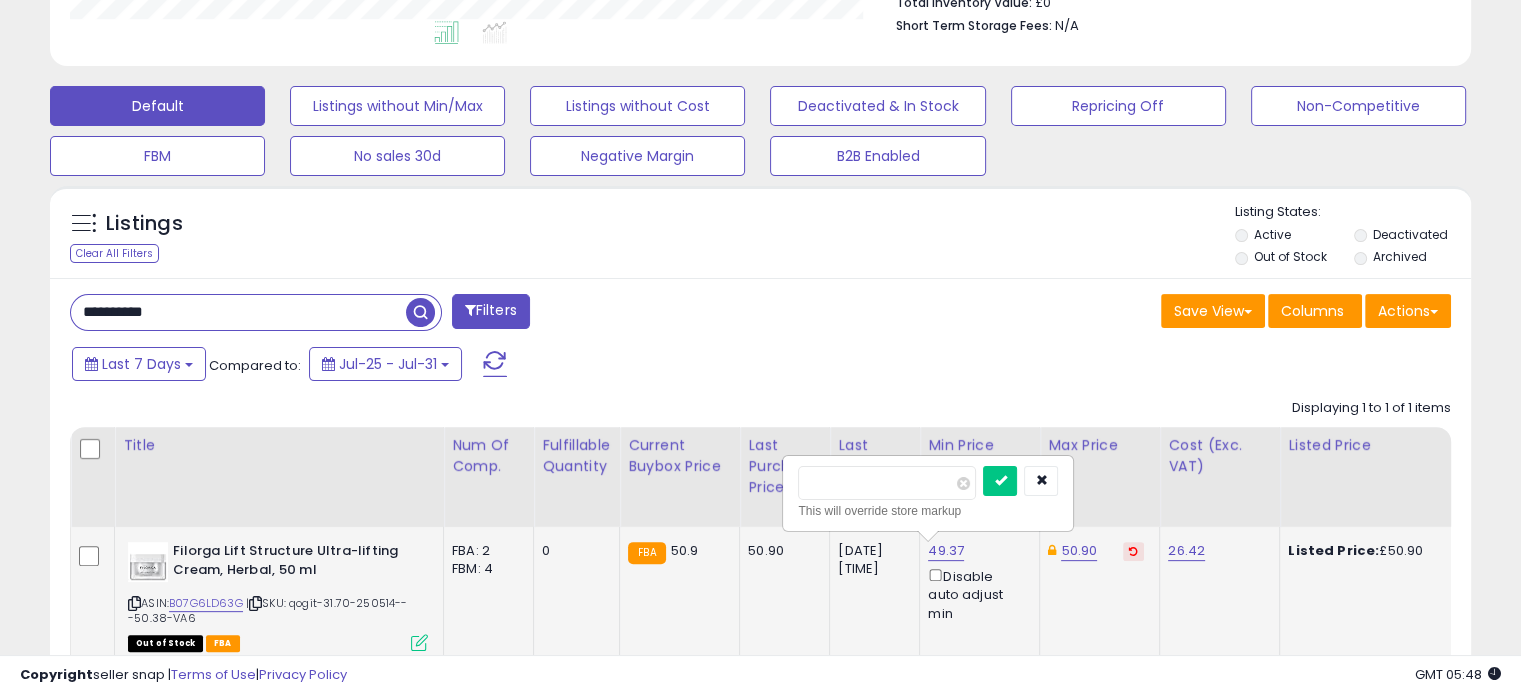 drag, startPoint x: 891, startPoint y: 484, endPoint x: 798, endPoint y: 472, distance: 93.770996 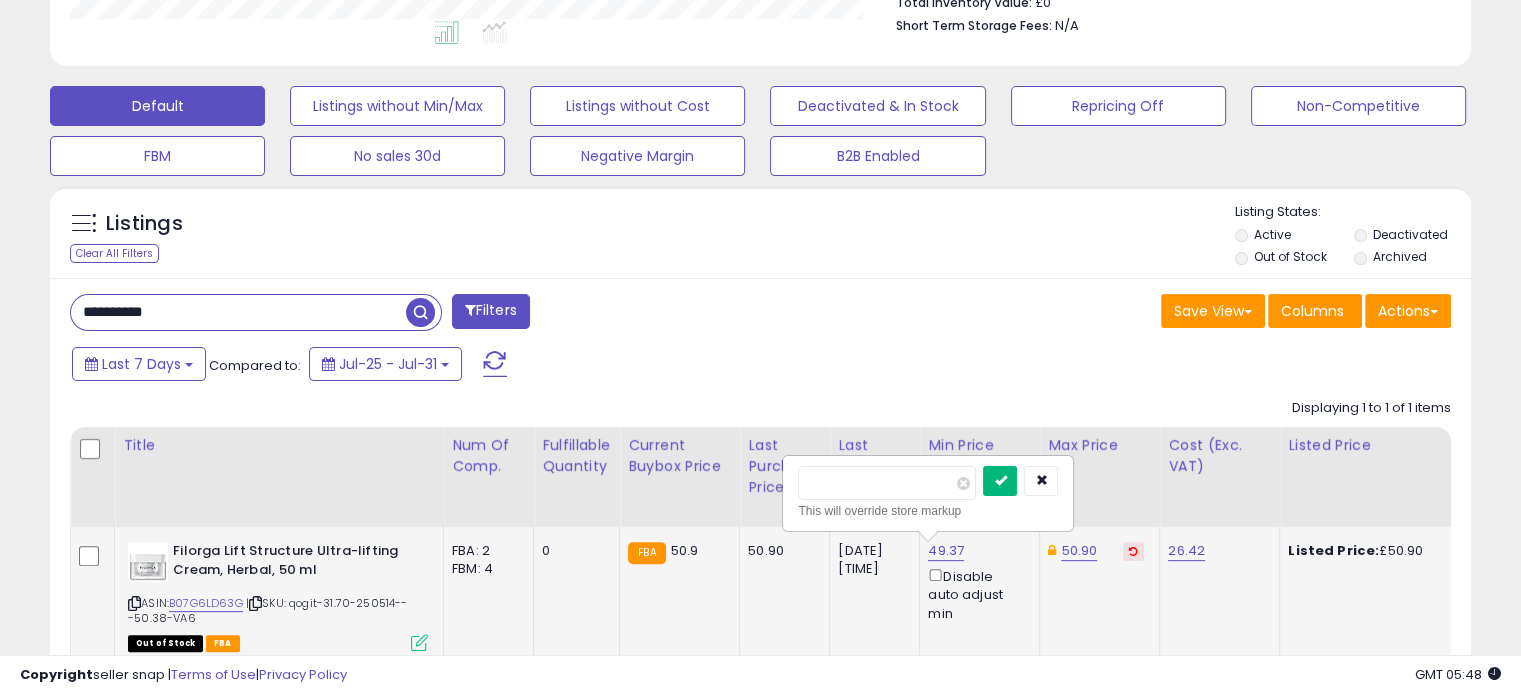 type on "*****" 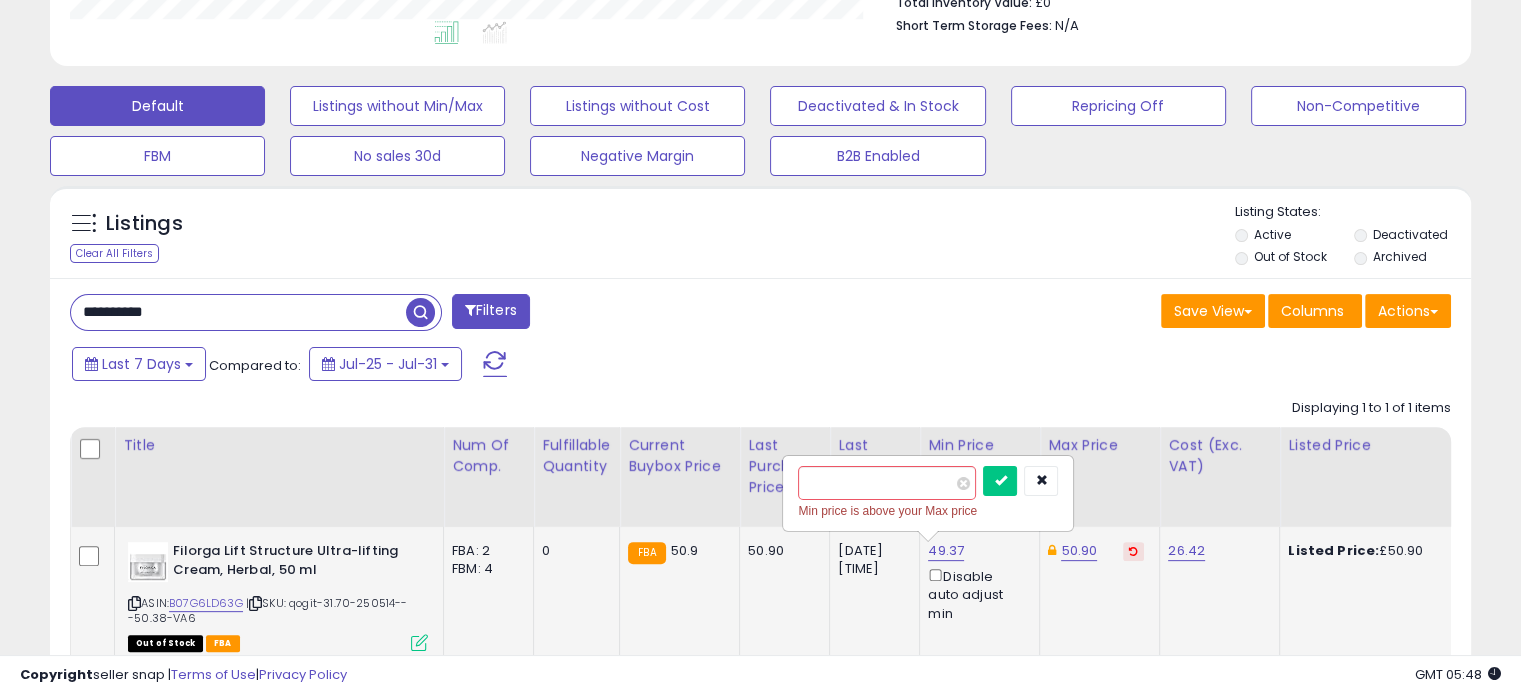 click at bounding box center (1133, 551) 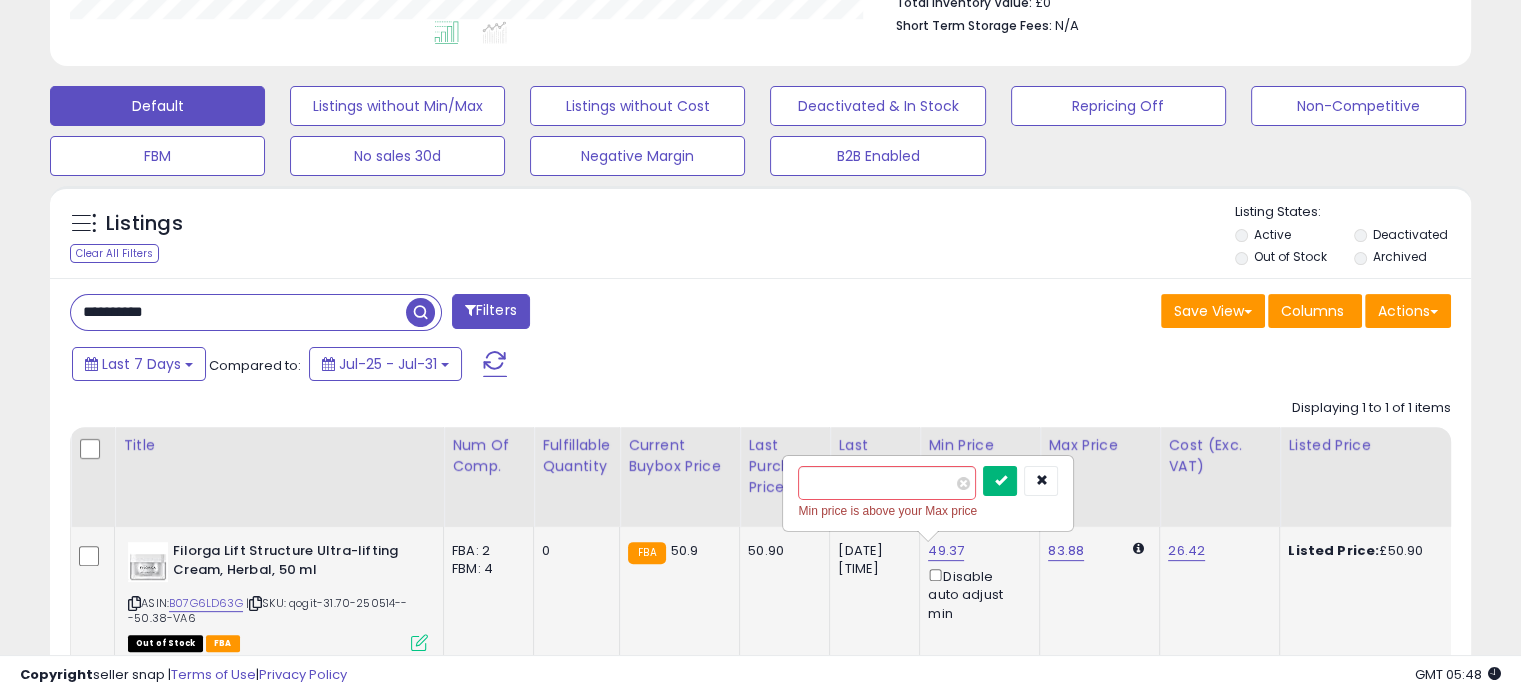 click at bounding box center (1000, 481) 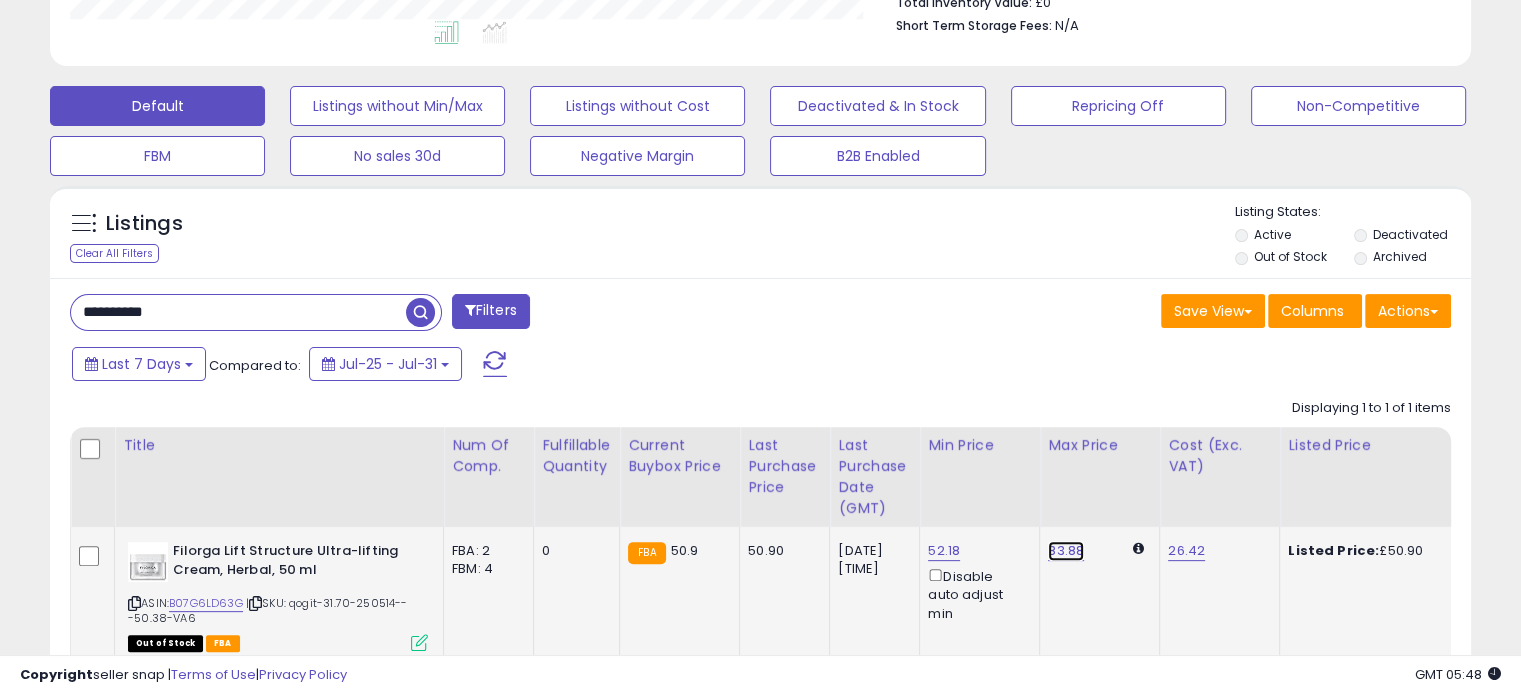 click on "83.88" at bounding box center (1066, 551) 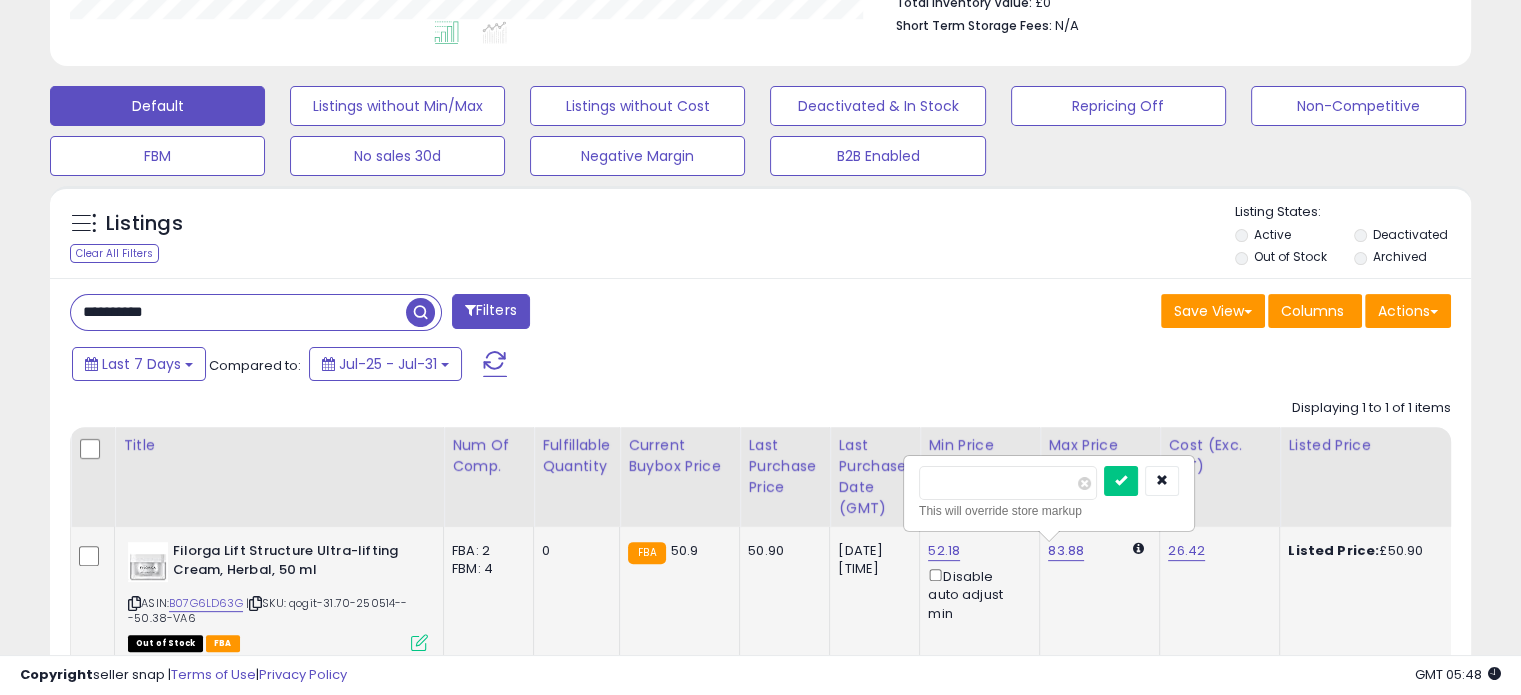 drag, startPoint x: 976, startPoint y: 476, endPoint x: 922, endPoint y: 482, distance: 54.33231 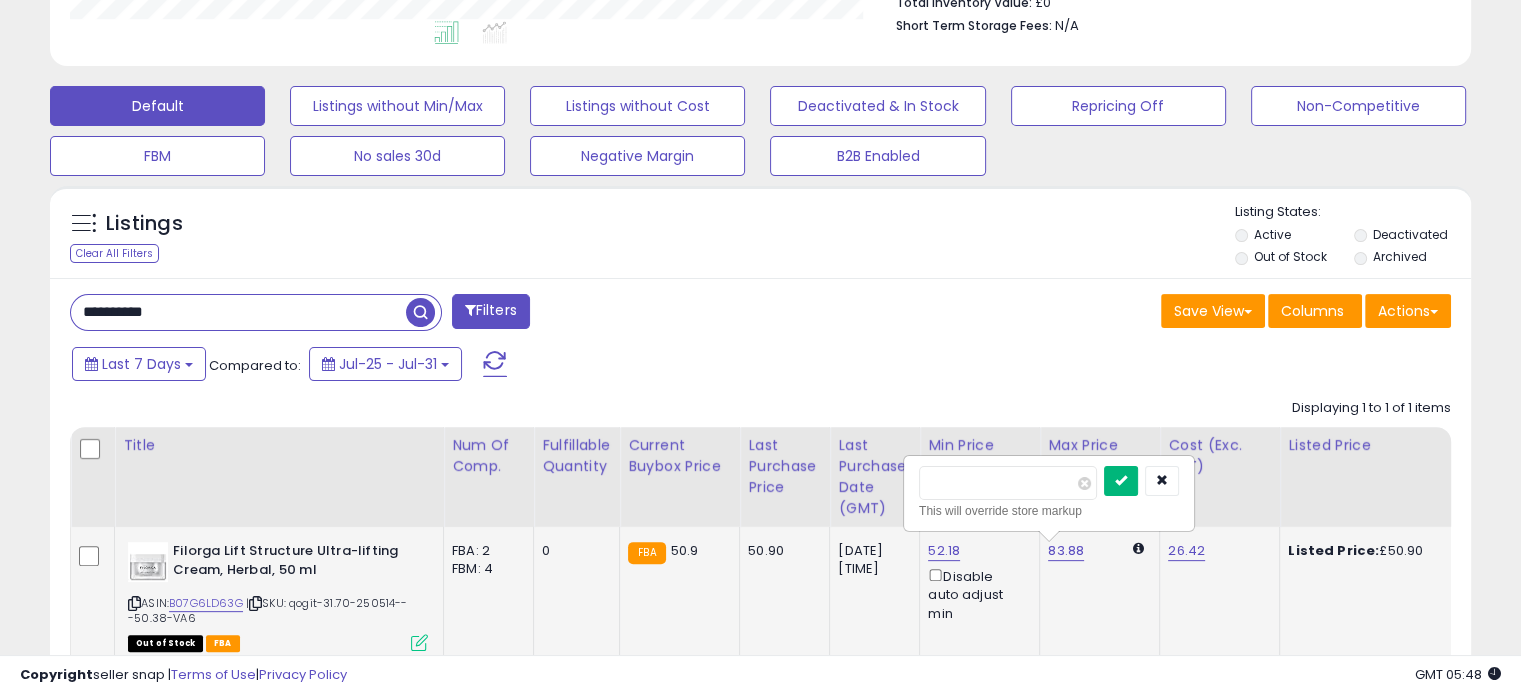 type on "**" 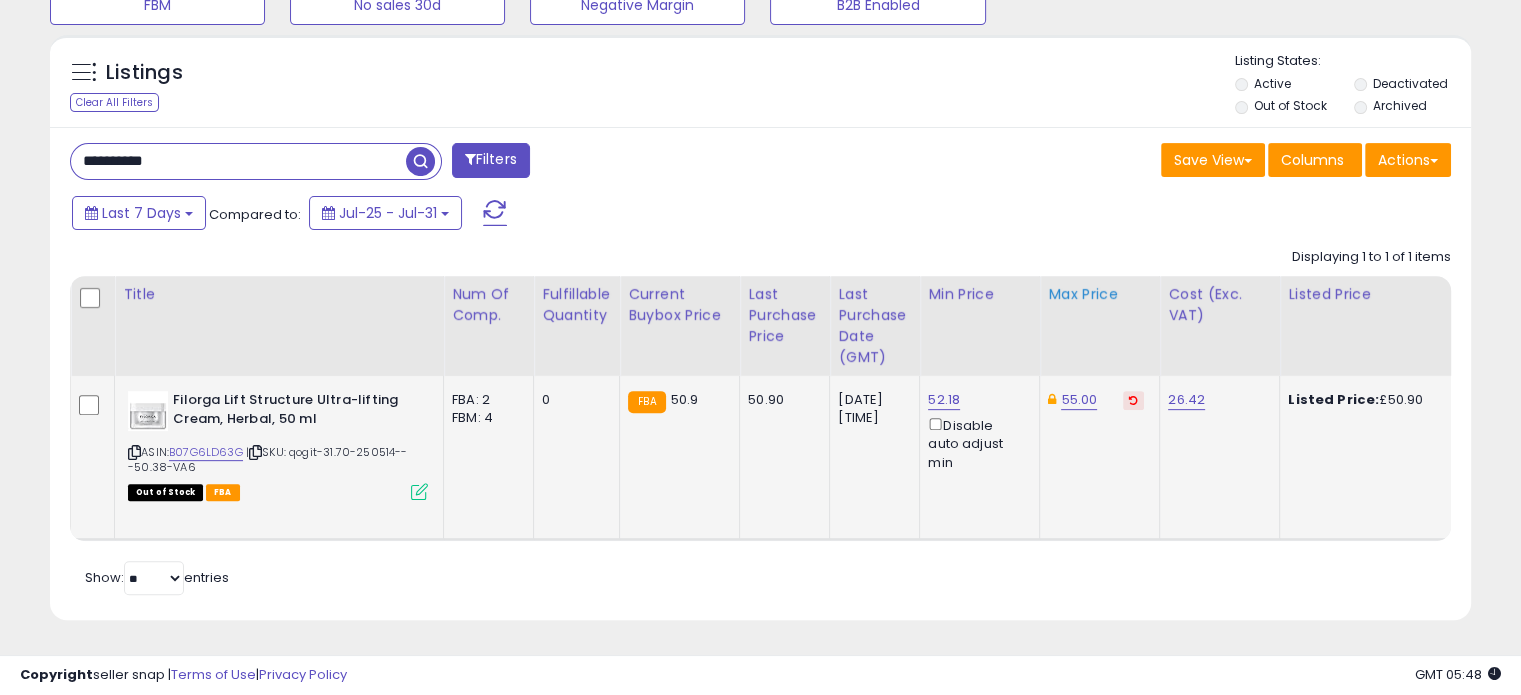 scroll, scrollTop: 708, scrollLeft: 0, axis: vertical 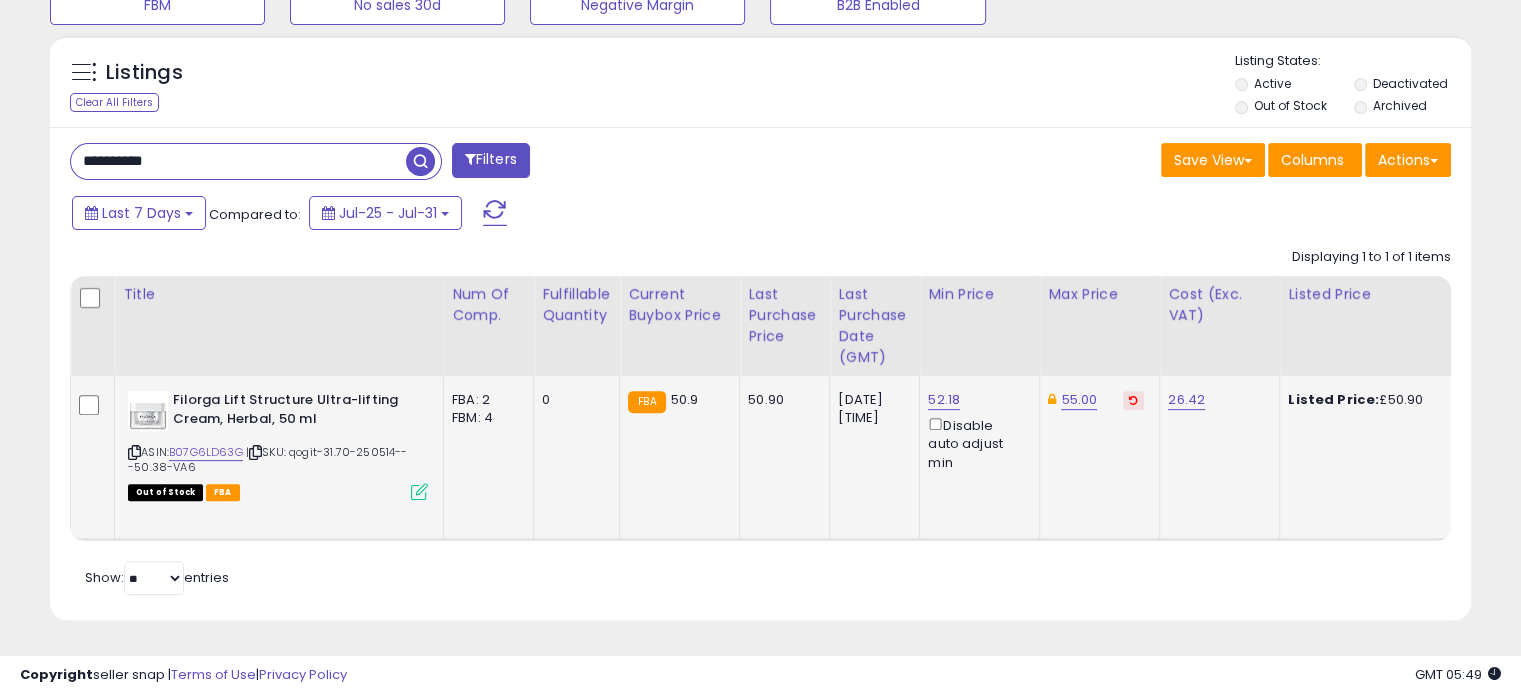 click on "**********" at bounding box center [238, 161] 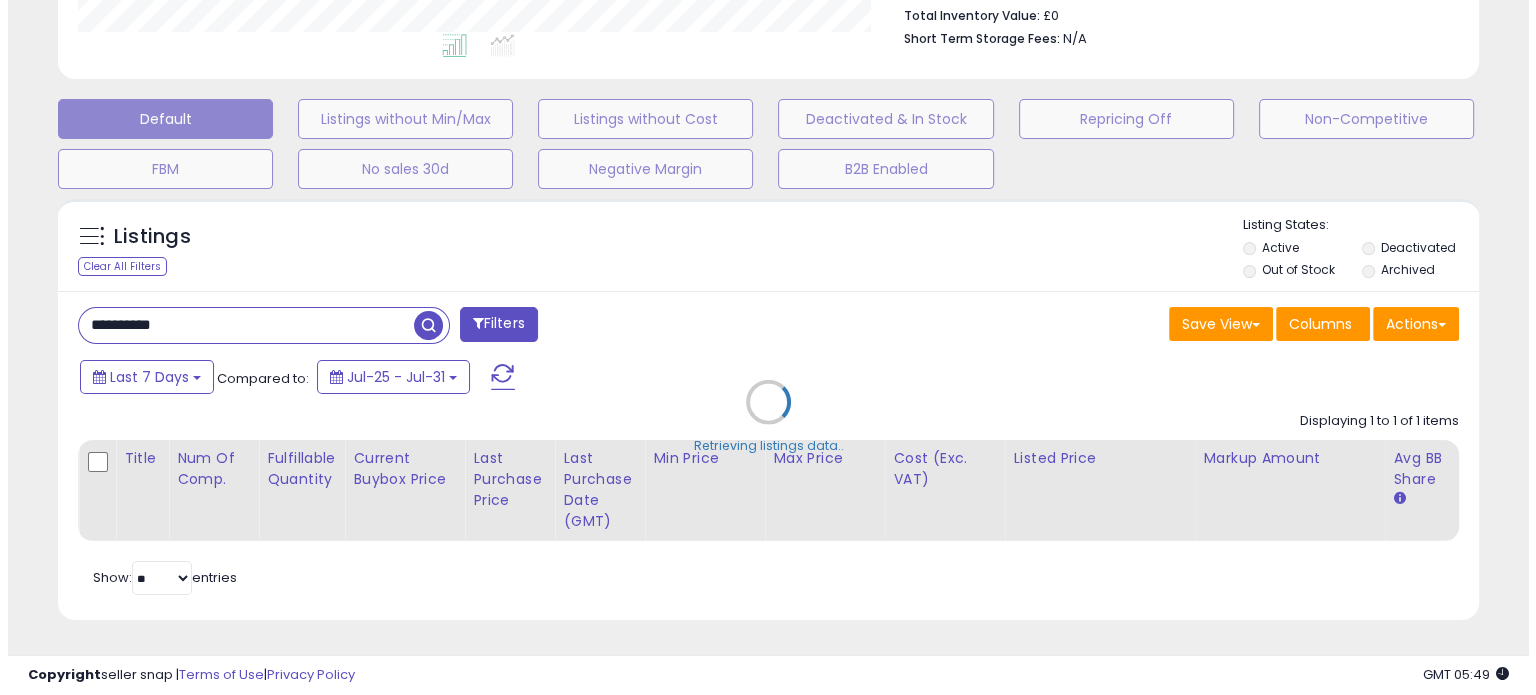 scroll, scrollTop: 544, scrollLeft: 0, axis: vertical 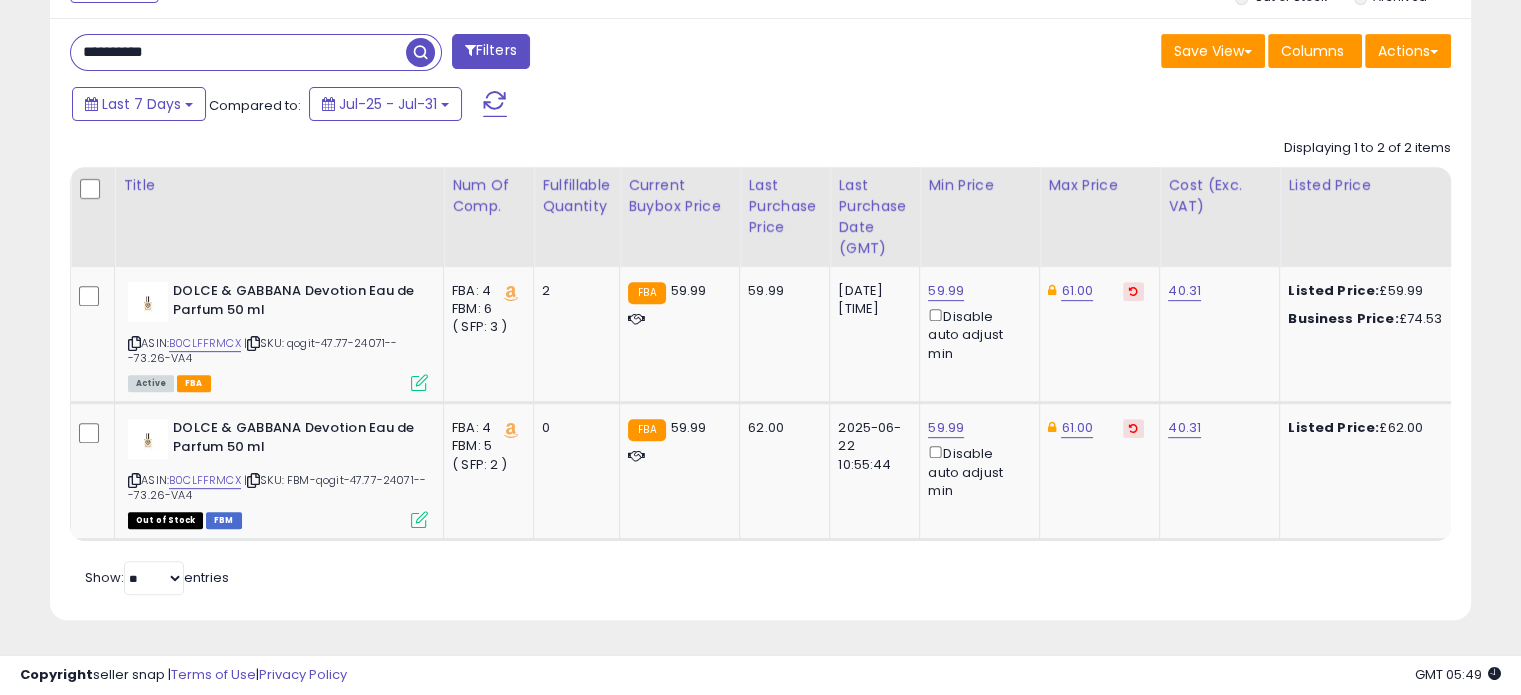 click on "**********" at bounding box center (238, 52) 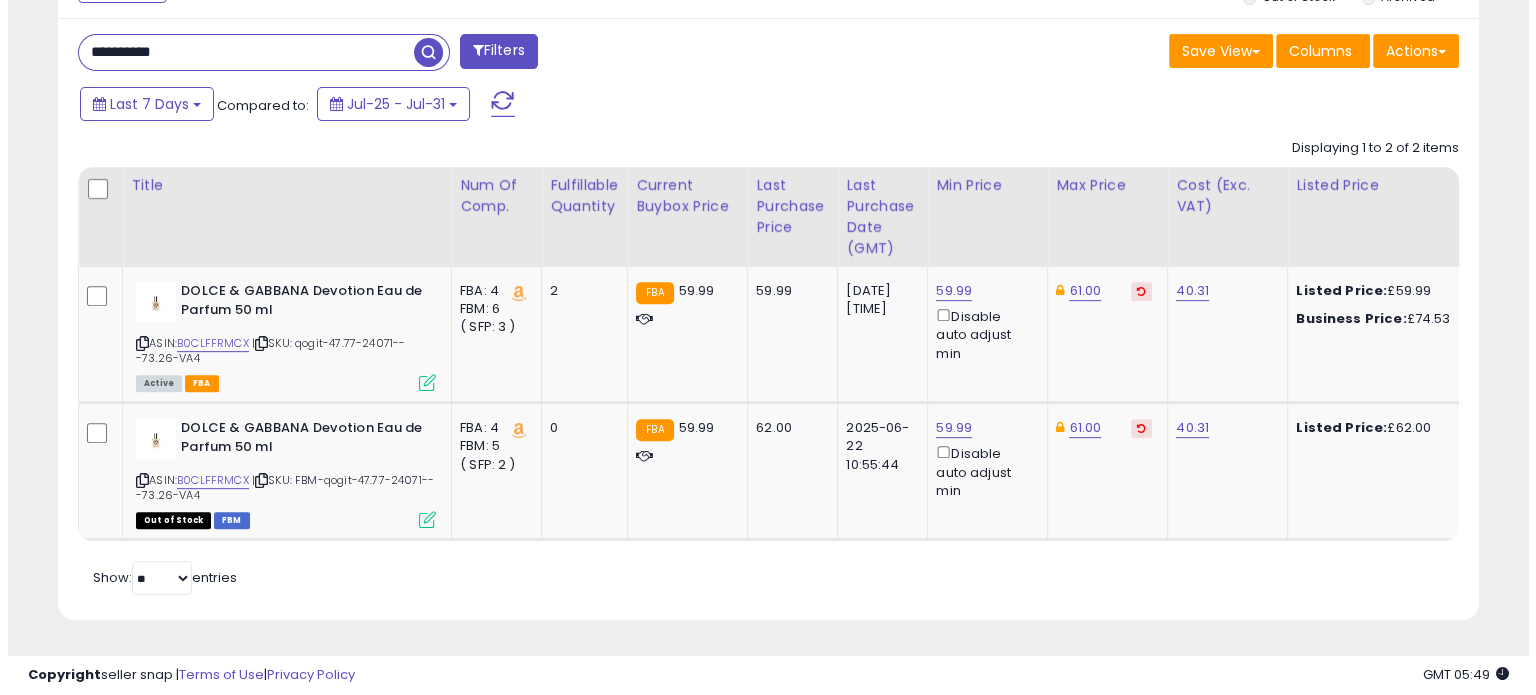 scroll, scrollTop: 544, scrollLeft: 0, axis: vertical 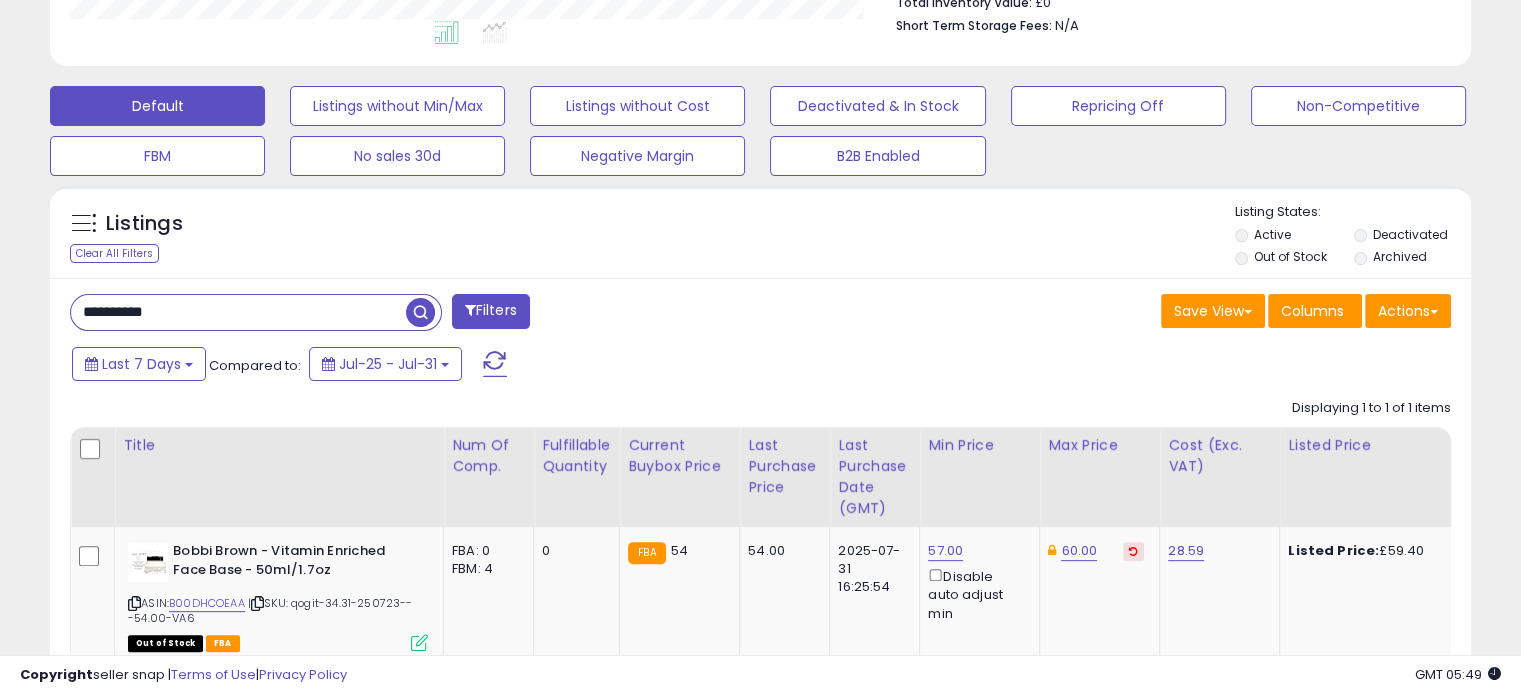 click on "**********" at bounding box center (238, 312) 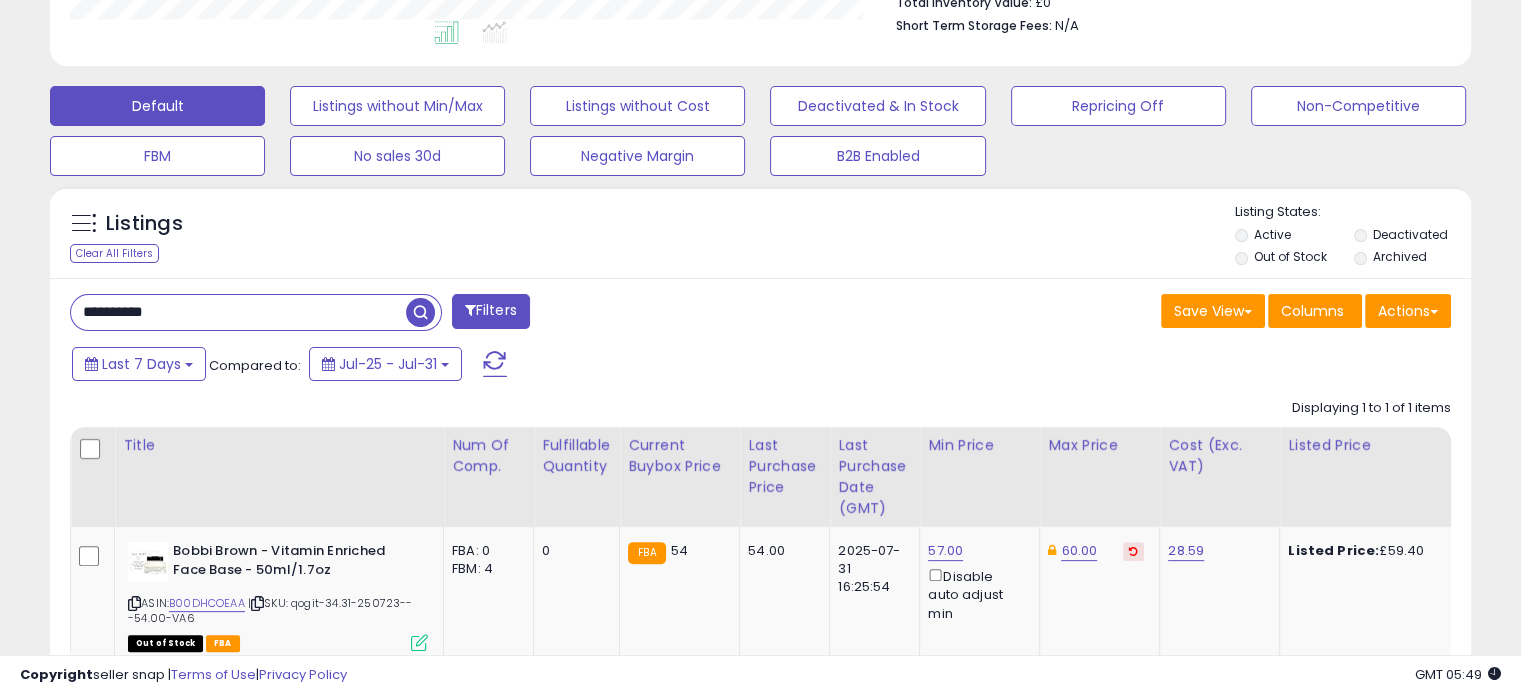 paste 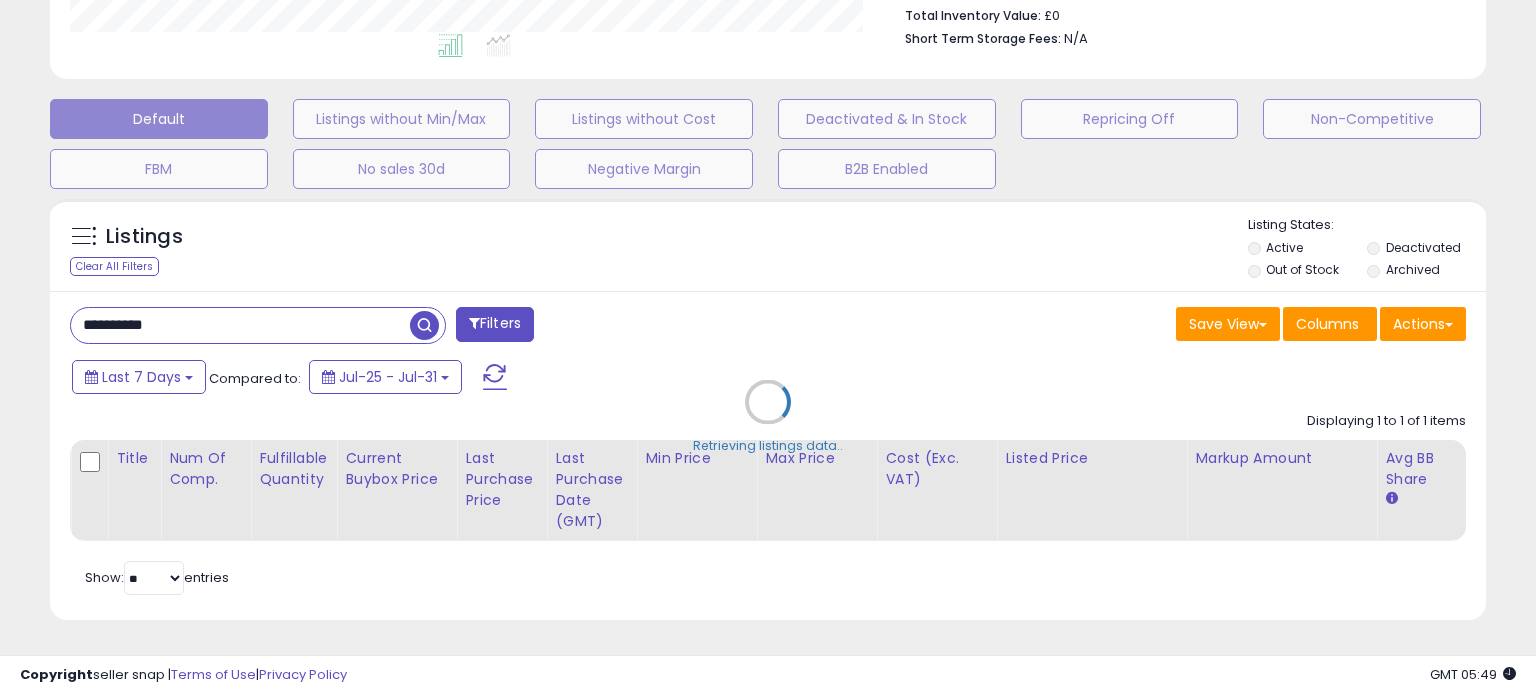 scroll, scrollTop: 999589, scrollLeft: 999168, axis: both 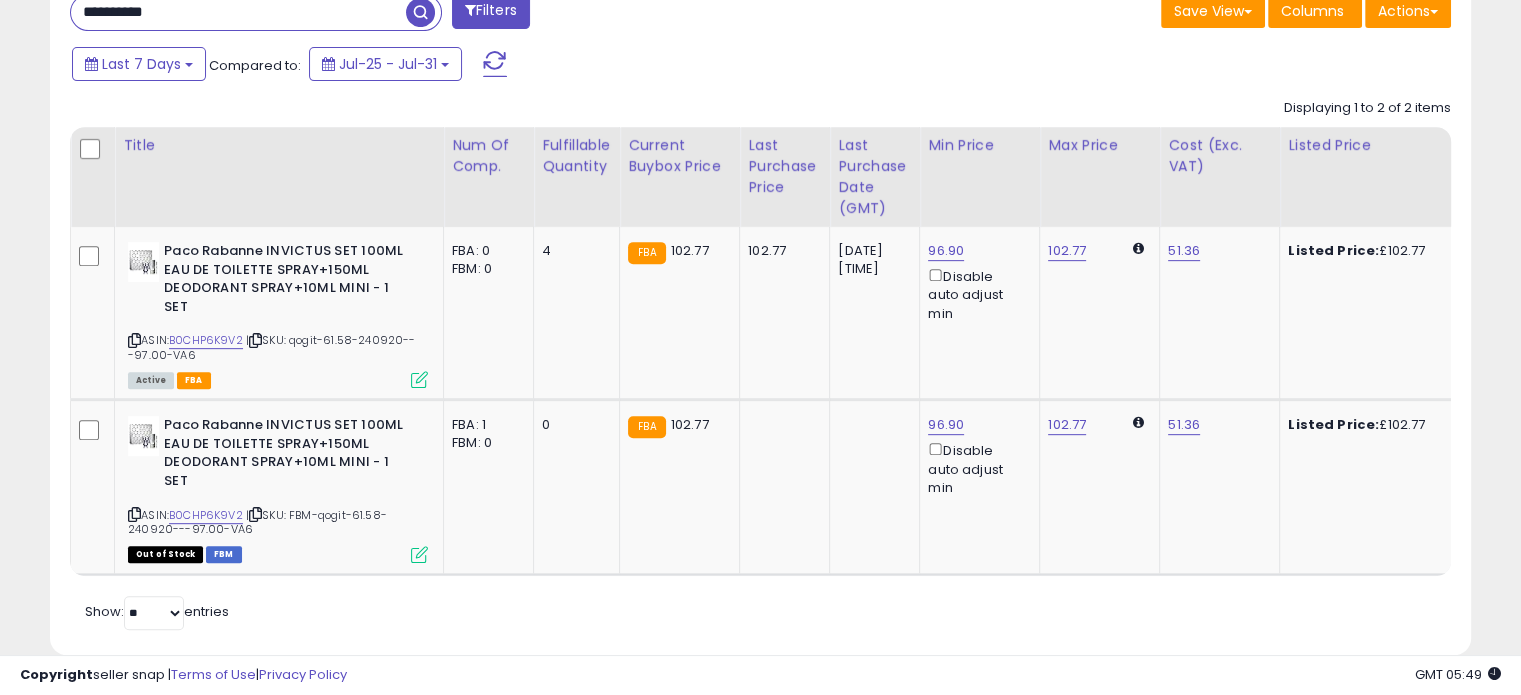 click on "**********" at bounding box center [238, 12] 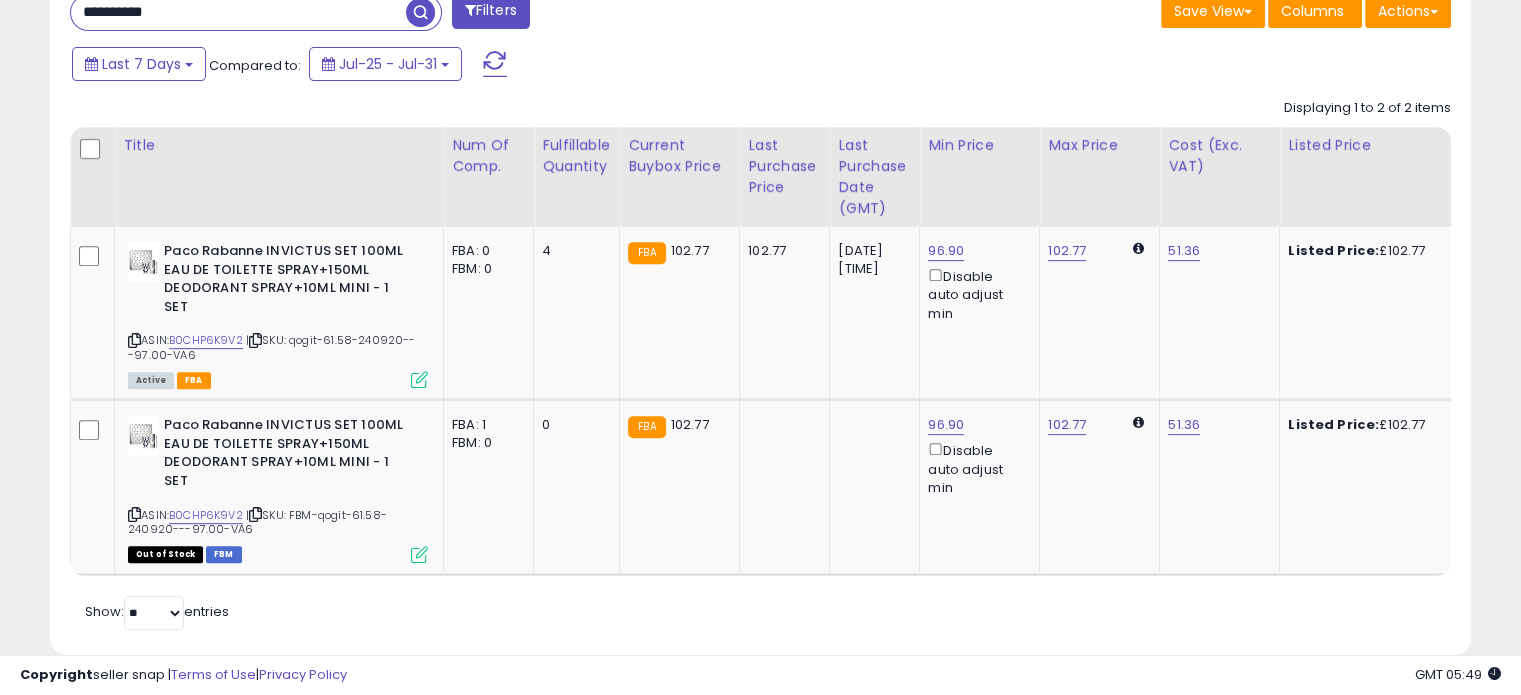 paste 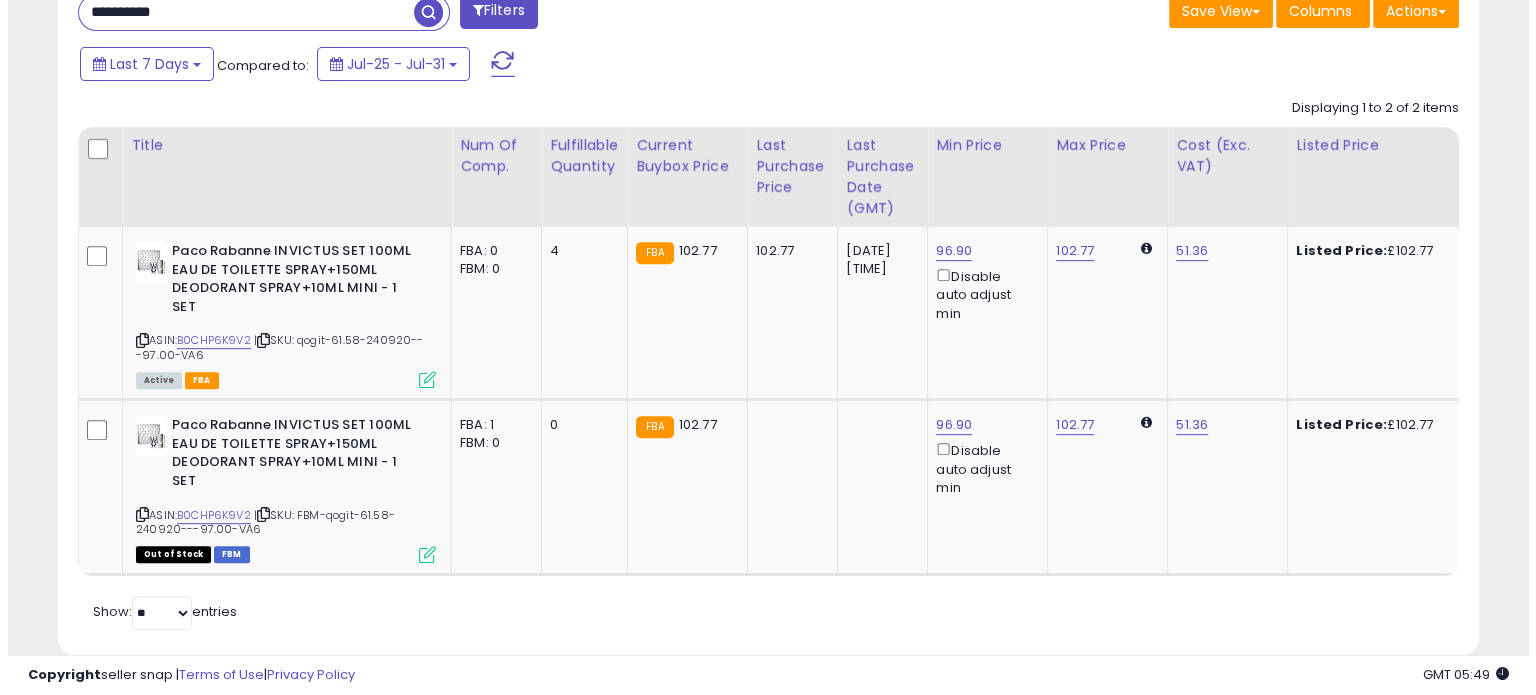 scroll, scrollTop: 544, scrollLeft: 0, axis: vertical 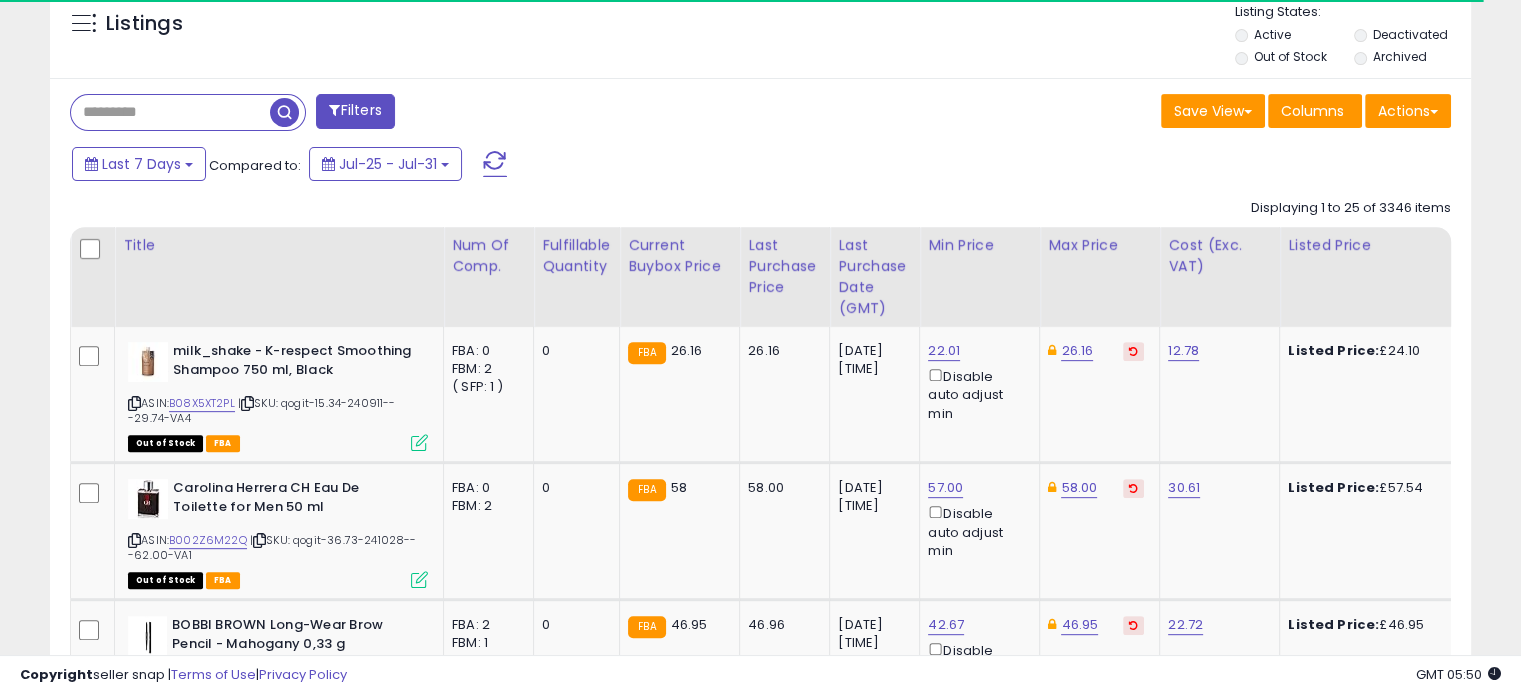 click at bounding box center (170, 112) 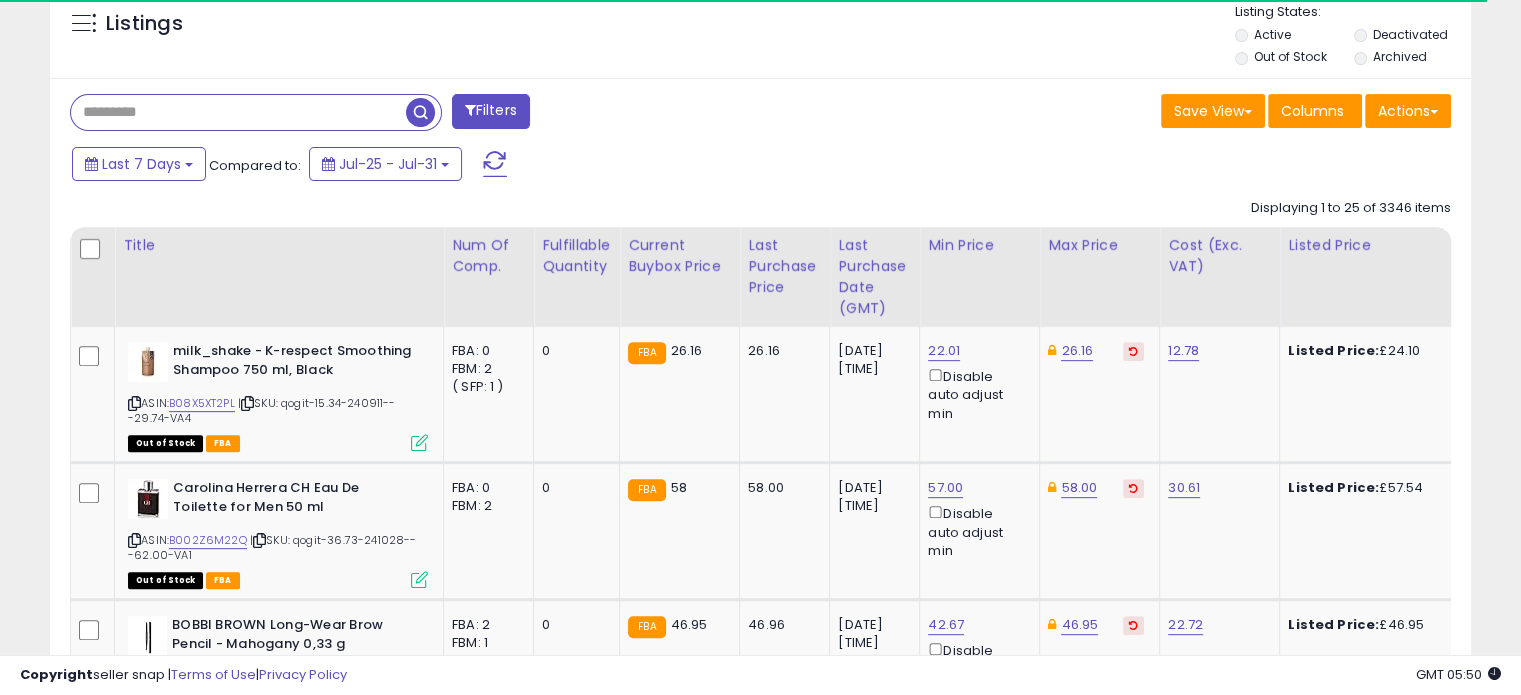 click at bounding box center [238, 112] 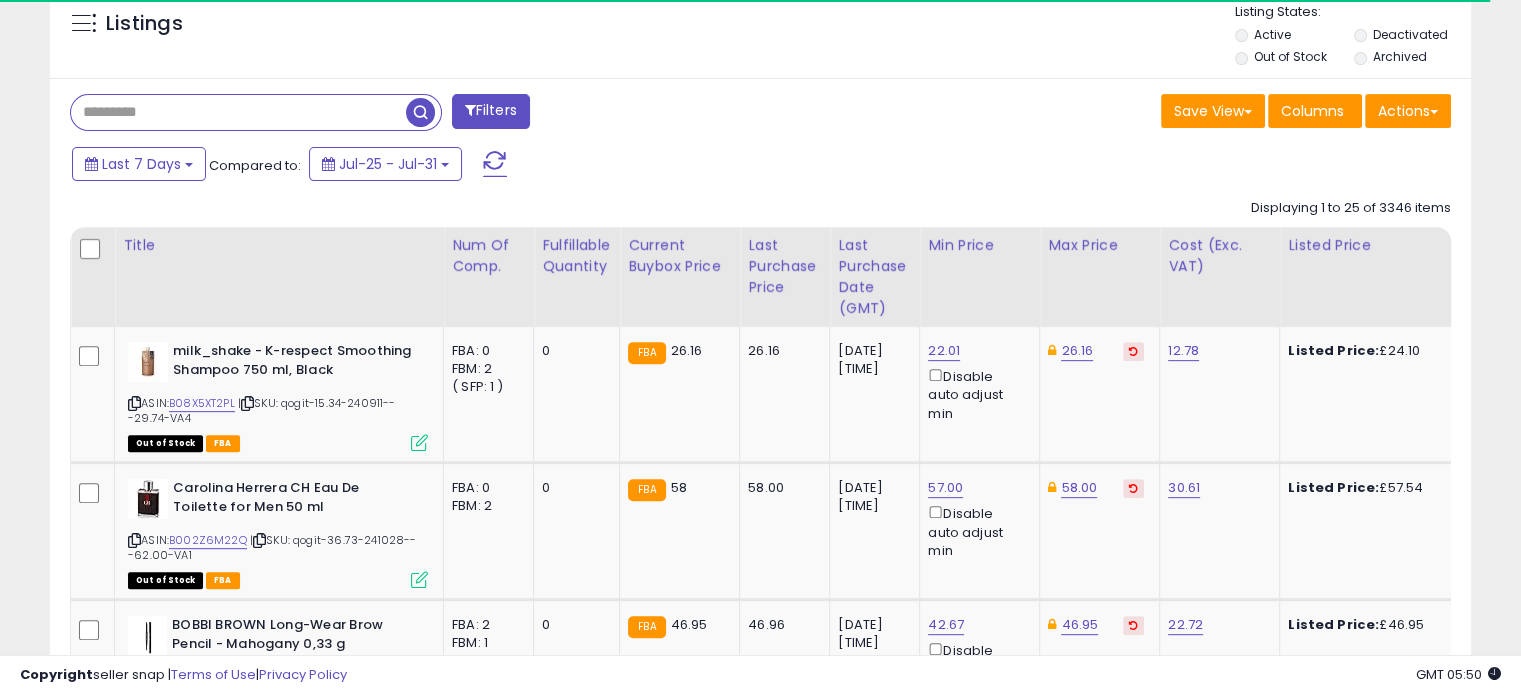 paste on "**********" 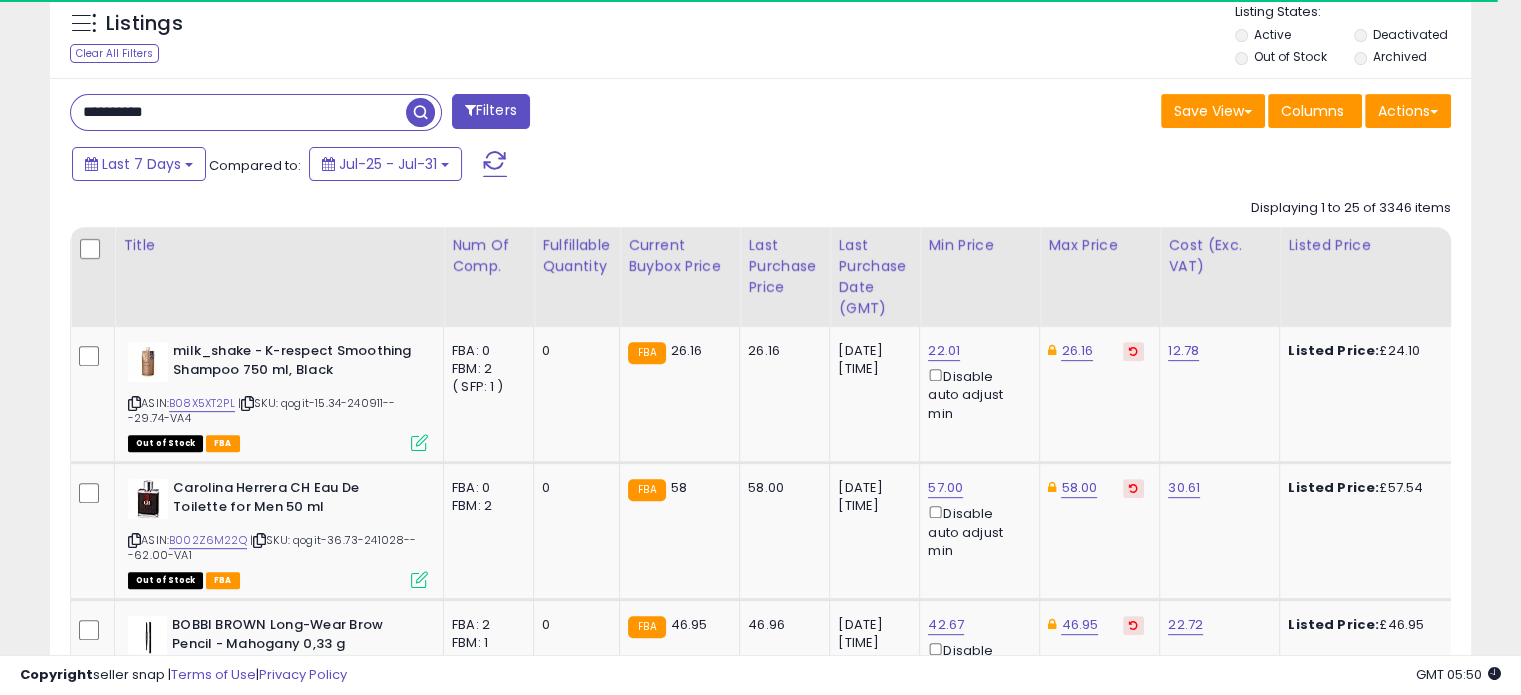 click at bounding box center [420, 112] 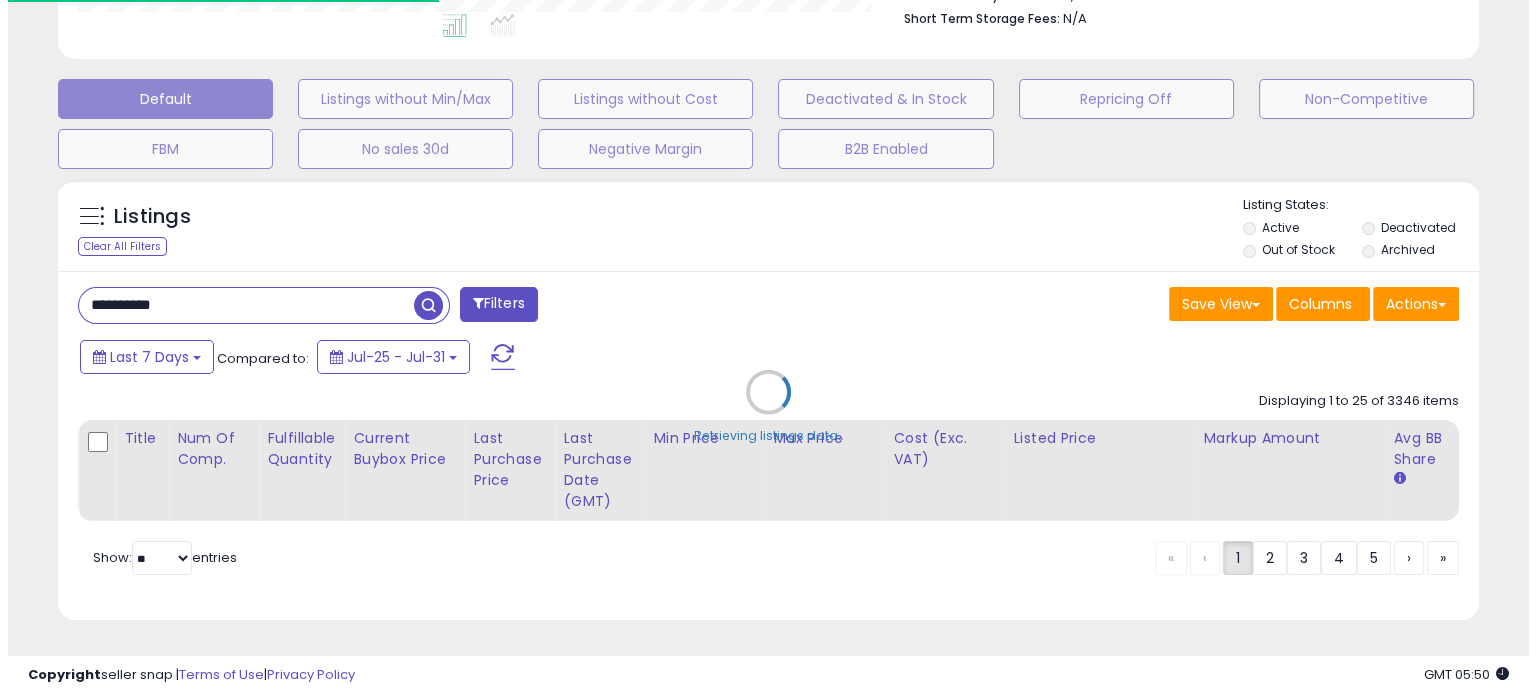 scroll, scrollTop: 564, scrollLeft: 0, axis: vertical 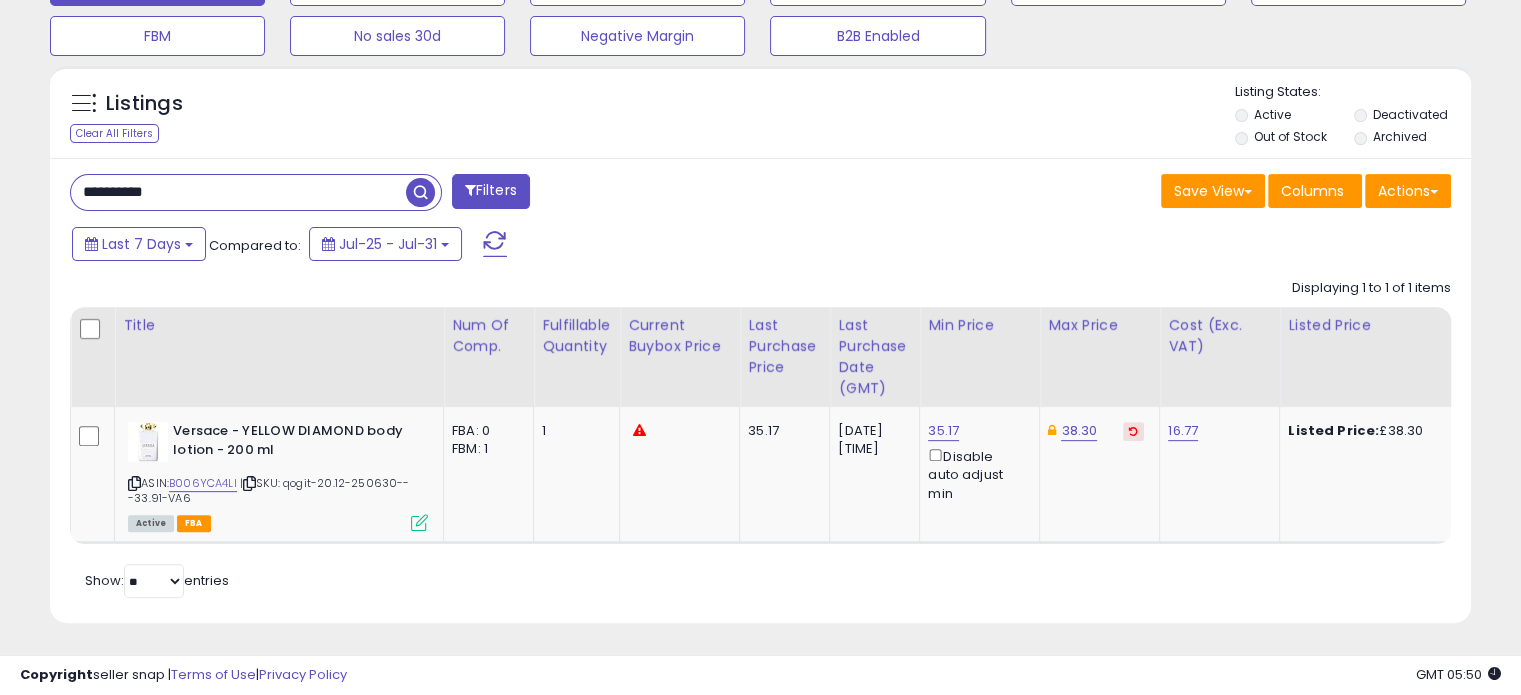 click on "**********" at bounding box center (238, 192) 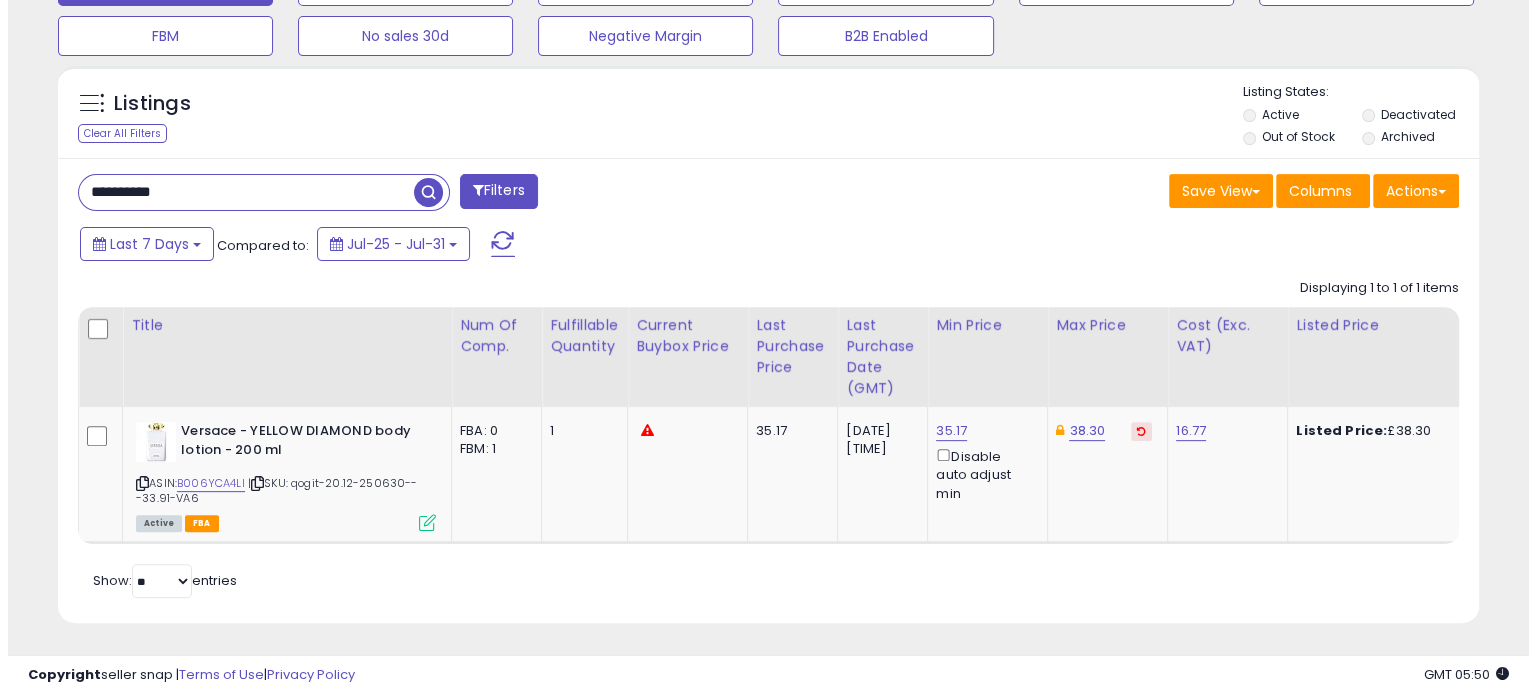 scroll, scrollTop: 544, scrollLeft: 0, axis: vertical 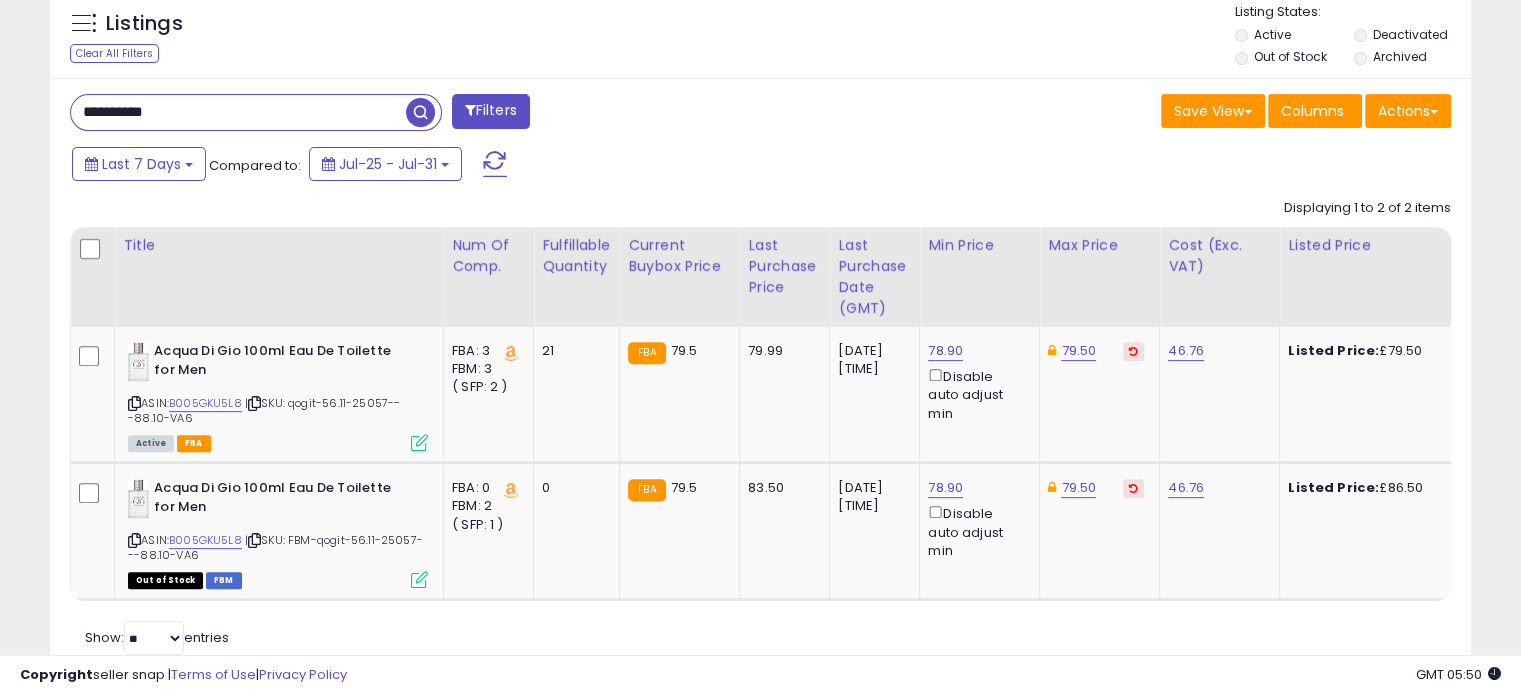 click on "**********" at bounding box center [238, 112] 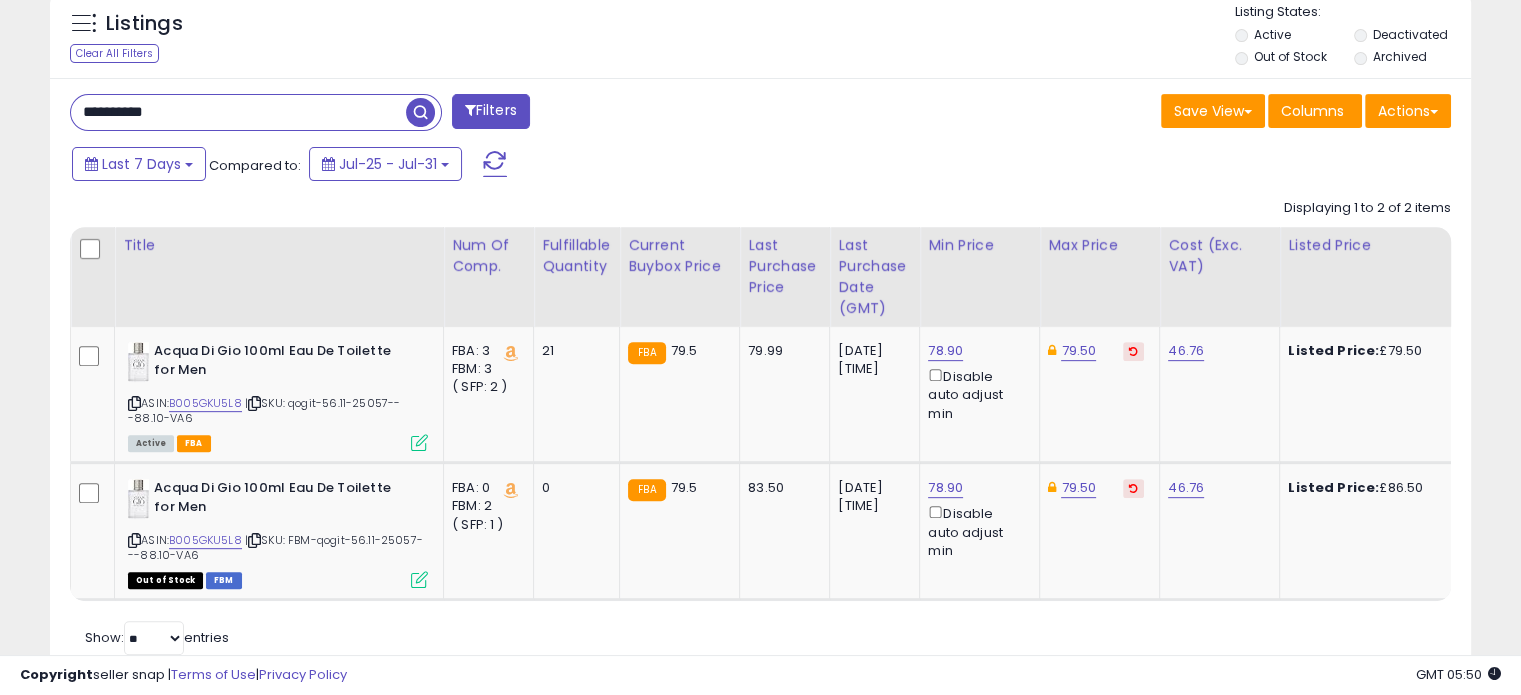 paste 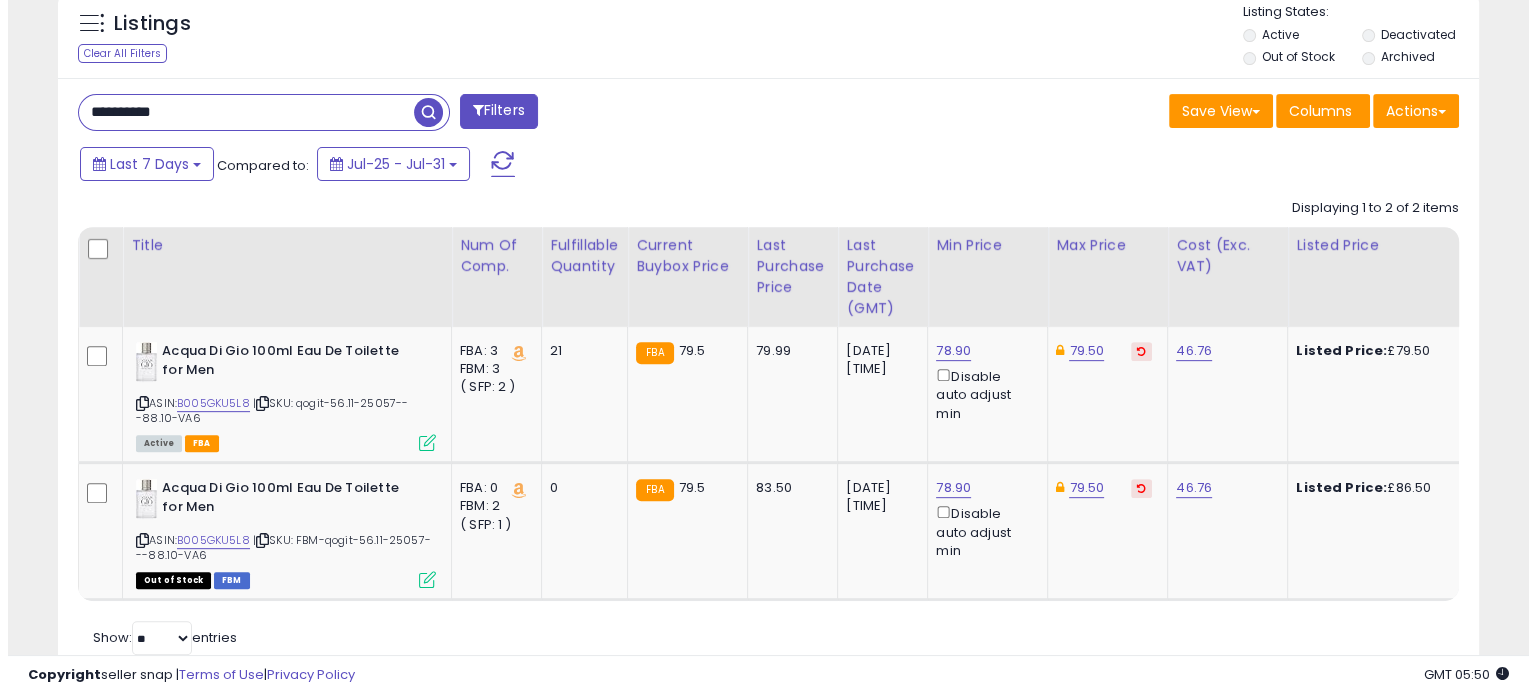 scroll, scrollTop: 544, scrollLeft: 0, axis: vertical 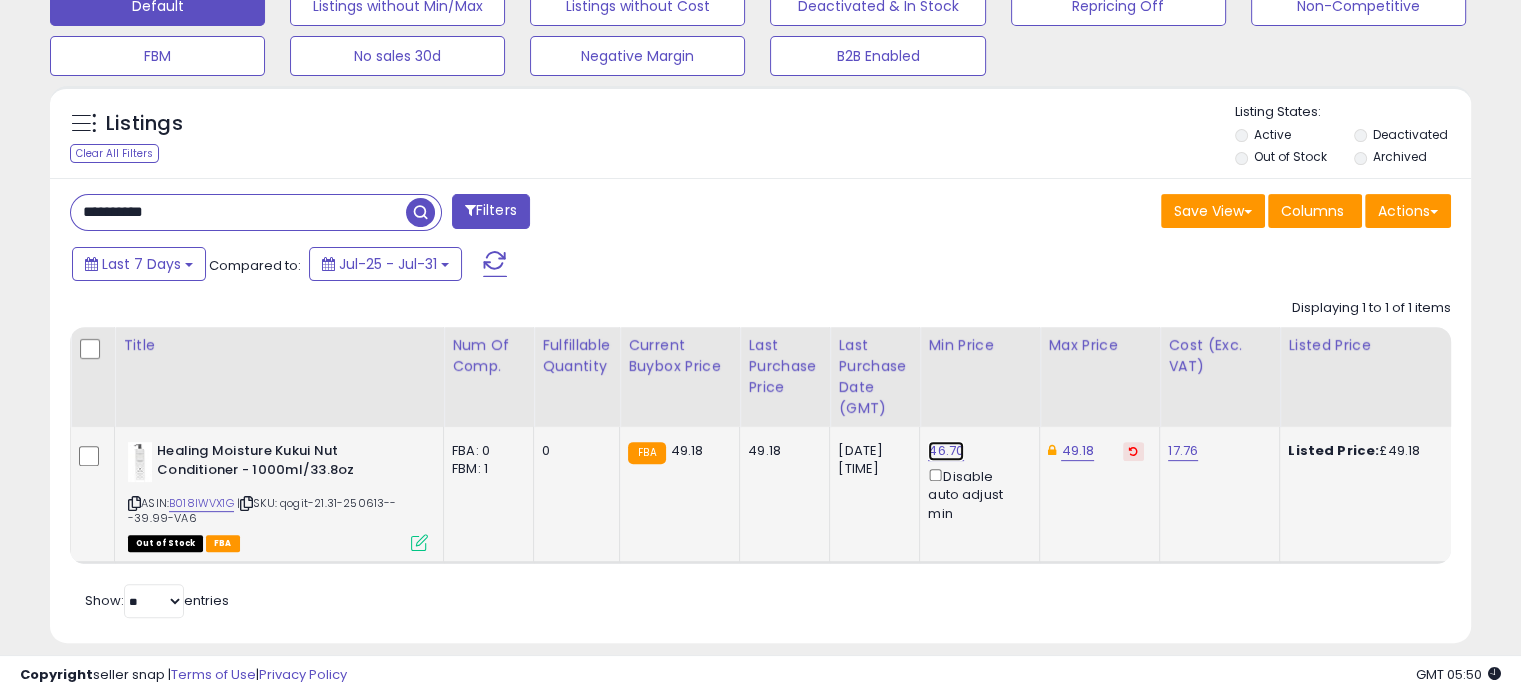 click on "46.70" at bounding box center (946, 451) 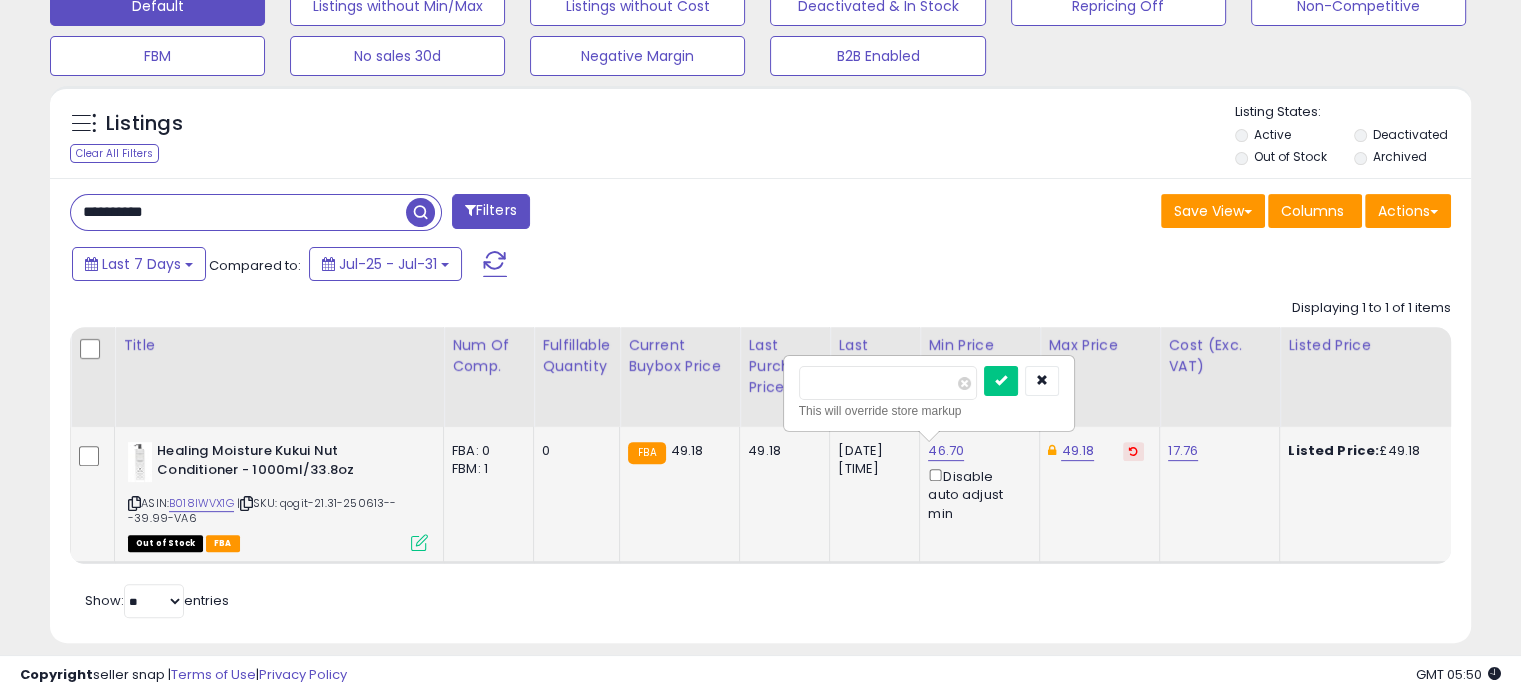 drag, startPoint x: 861, startPoint y: 387, endPoint x: 804, endPoint y: 383, distance: 57.14018 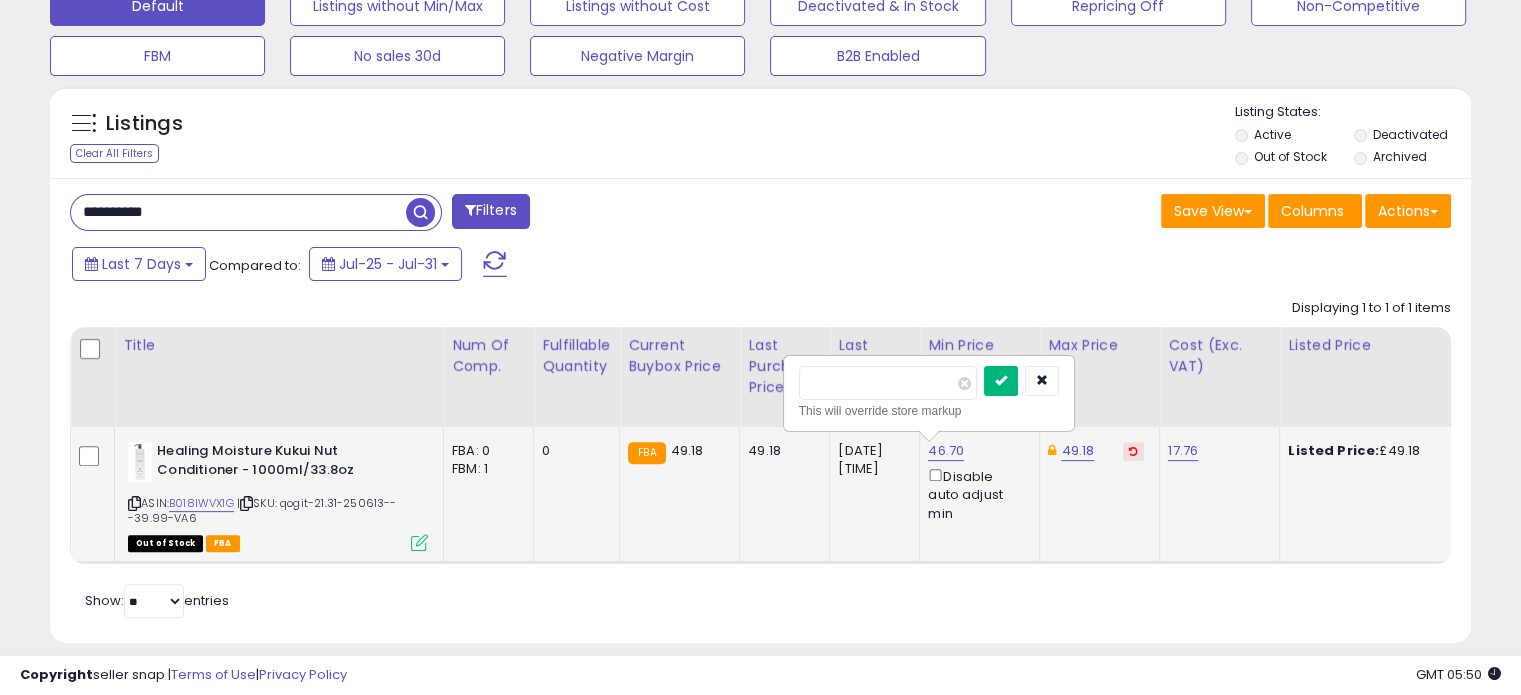 type on "**" 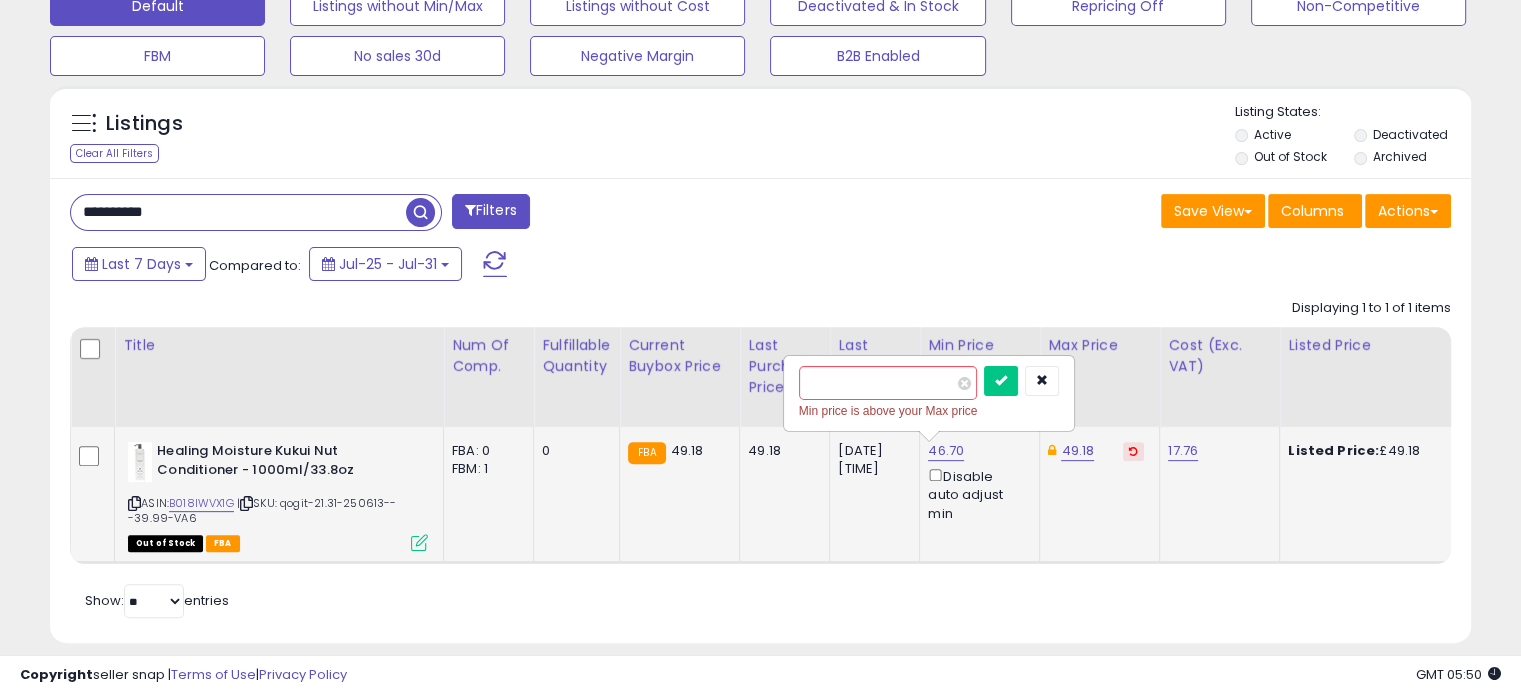 click at bounding box center (1133, 451) 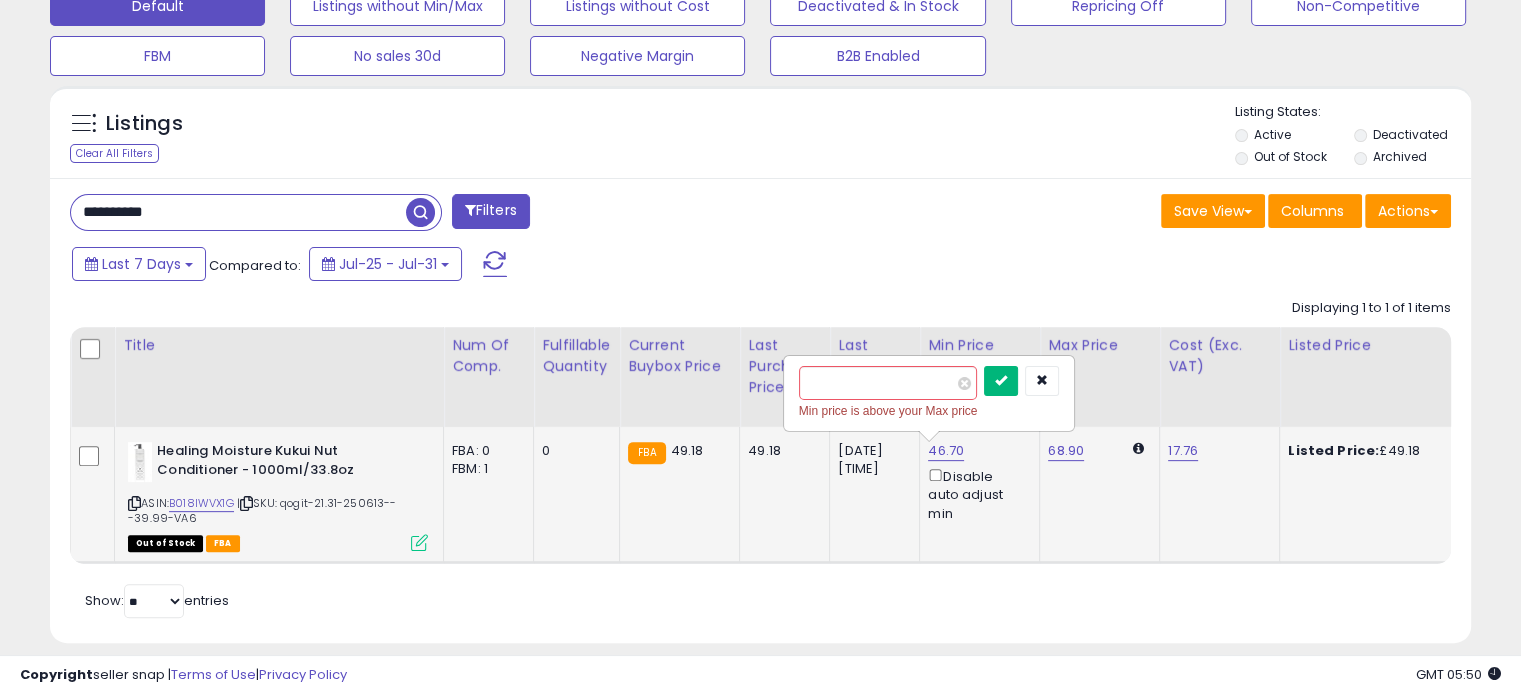 click at bounding box center (1001, 381) 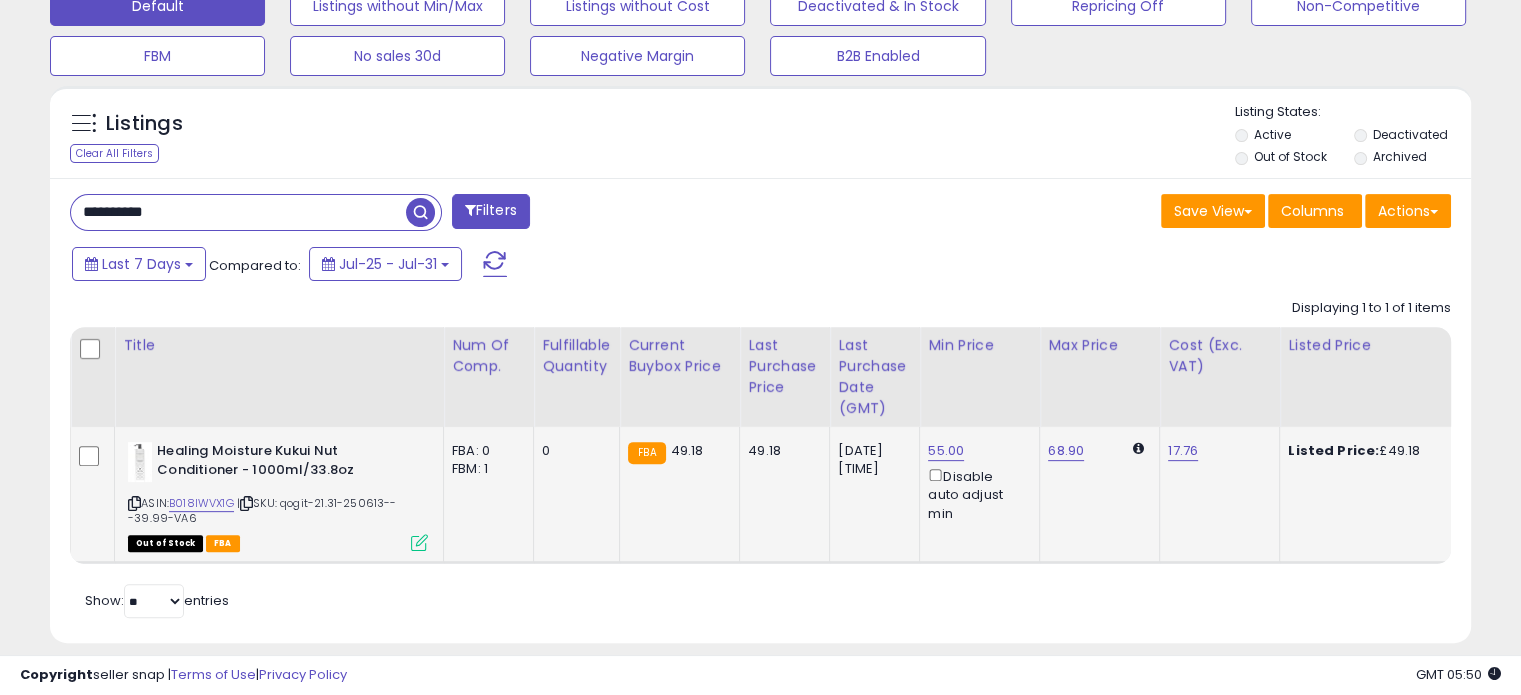 click on "**********" at bounding box center [238, 212] 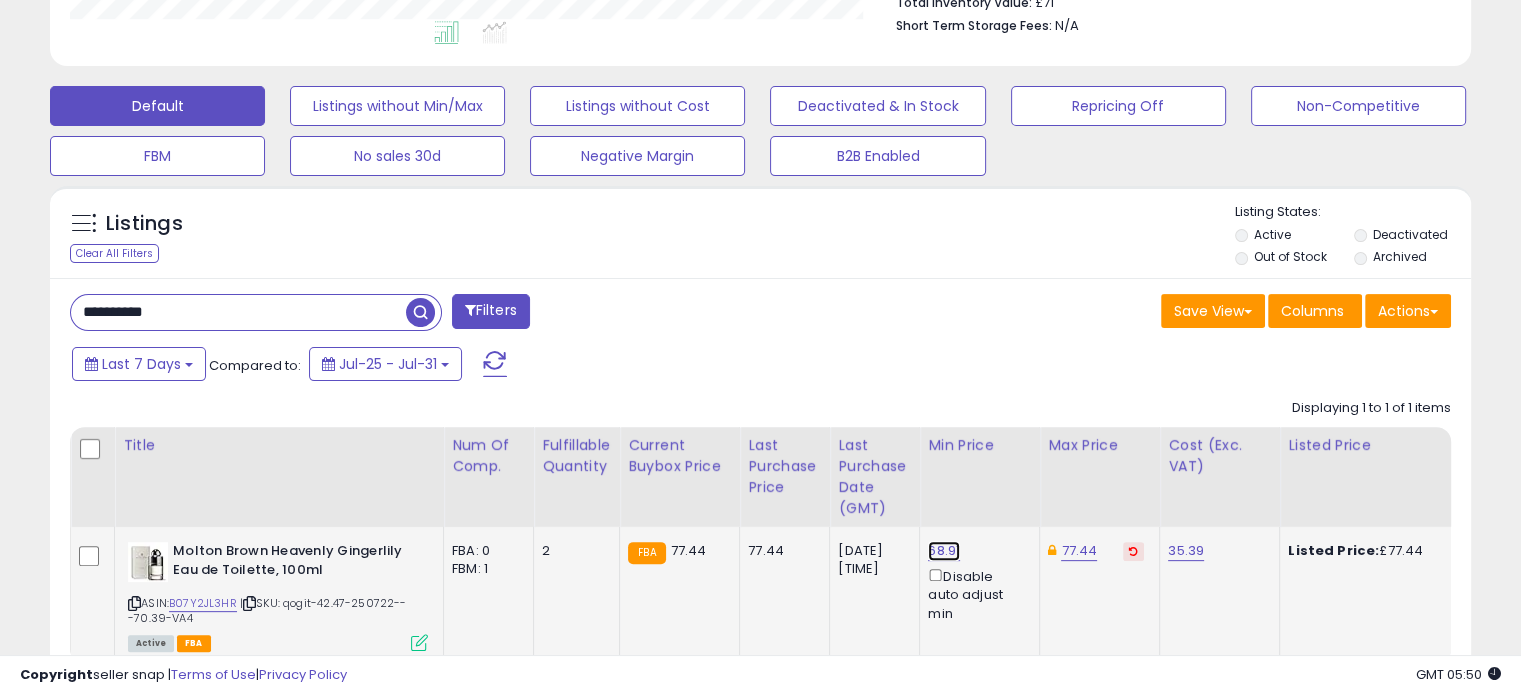 click on "68.91" at bounding box center [944, 551] 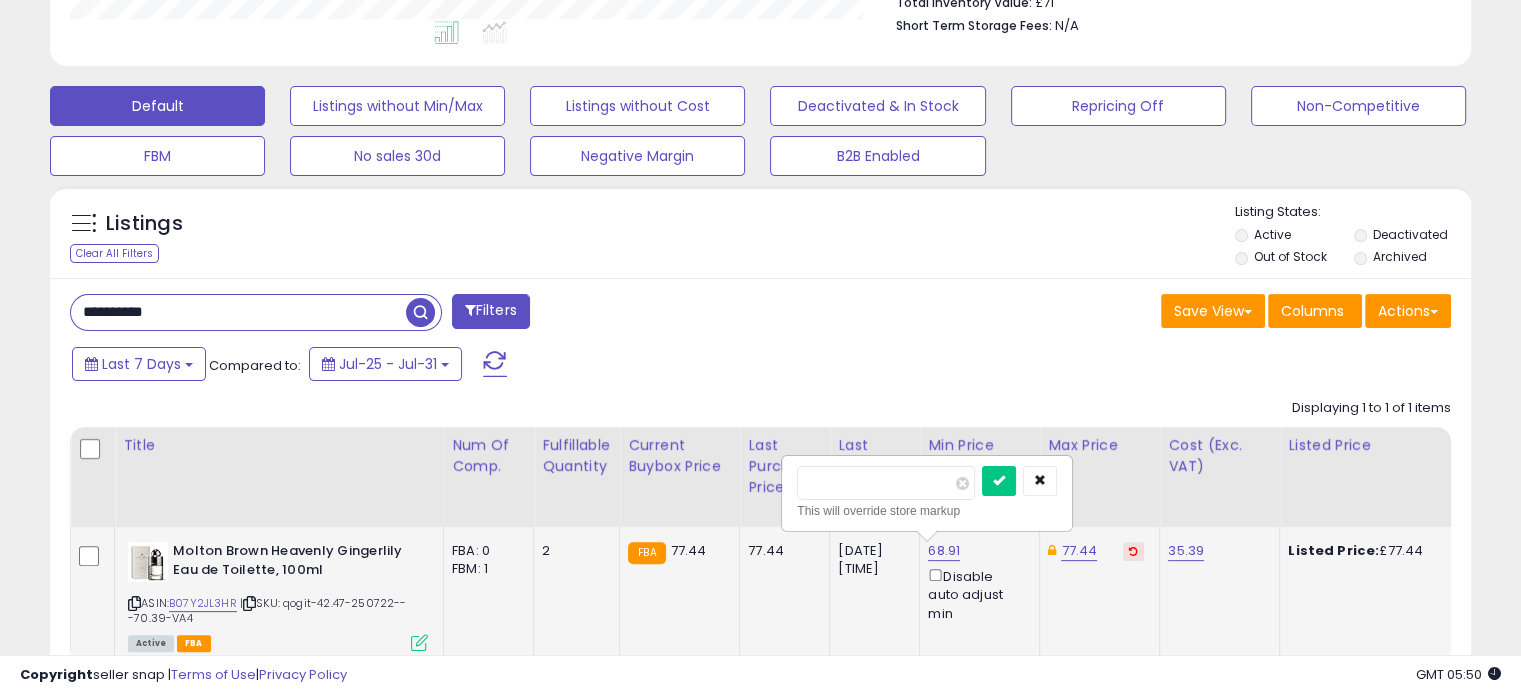 drag, startPoint x: 848, startPoint y: 483, endPoint x: 782, endPoint y: 483, distance: 66 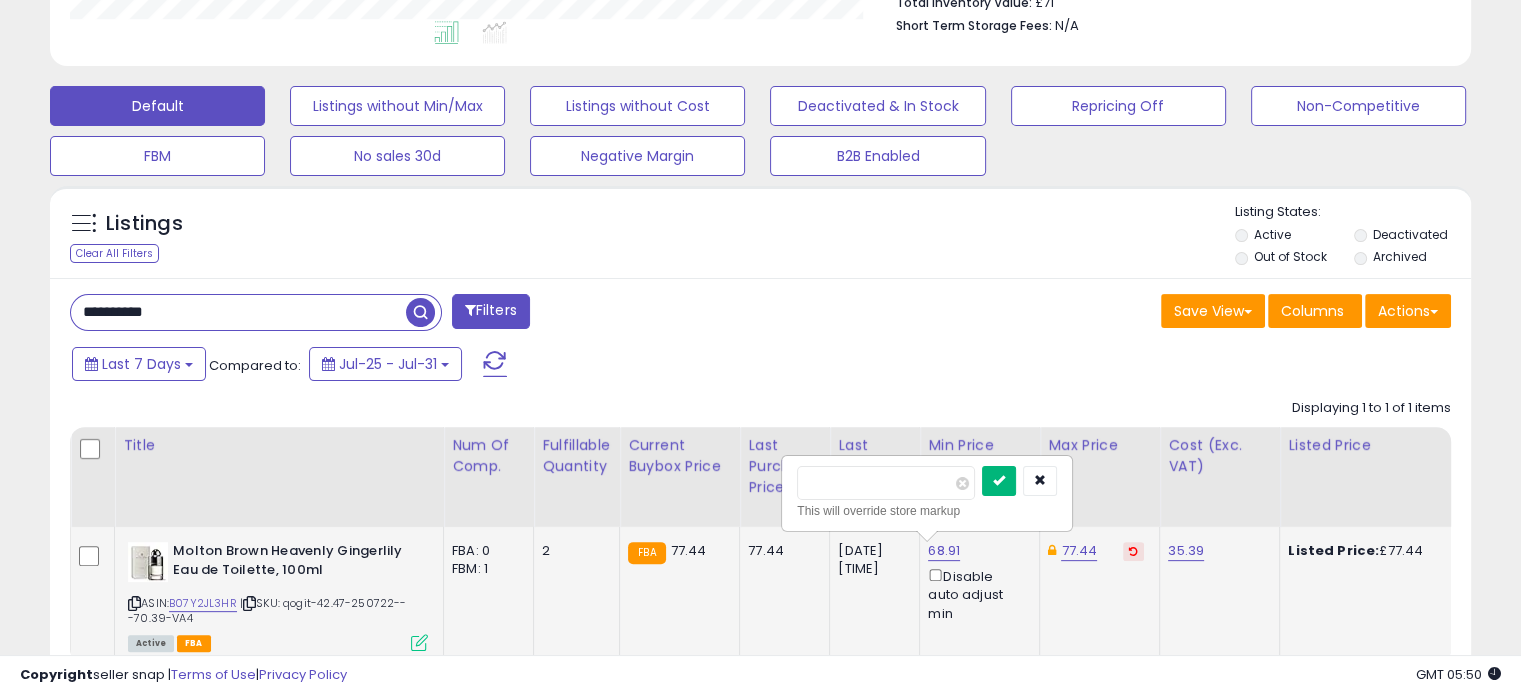 type on "*****" 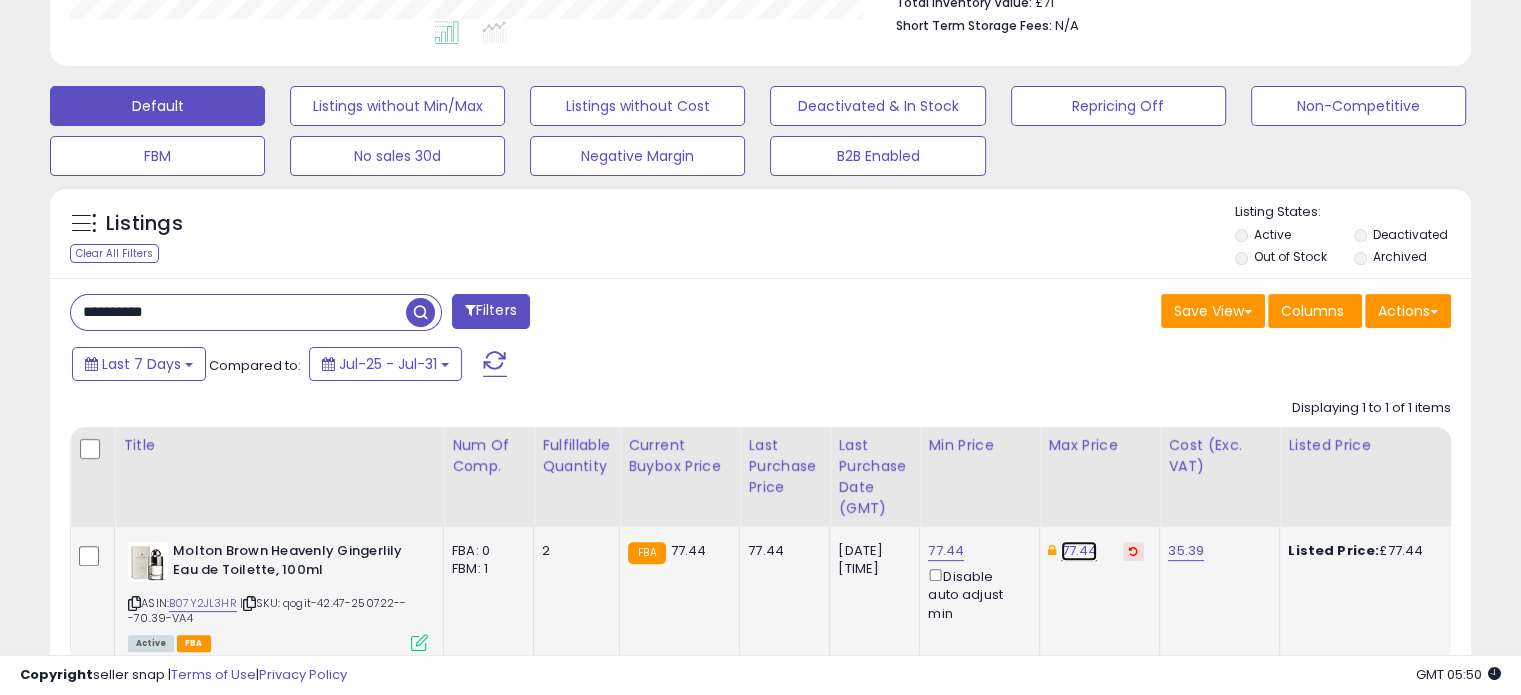 click on "77.44" at bounding box center (1079, 551) 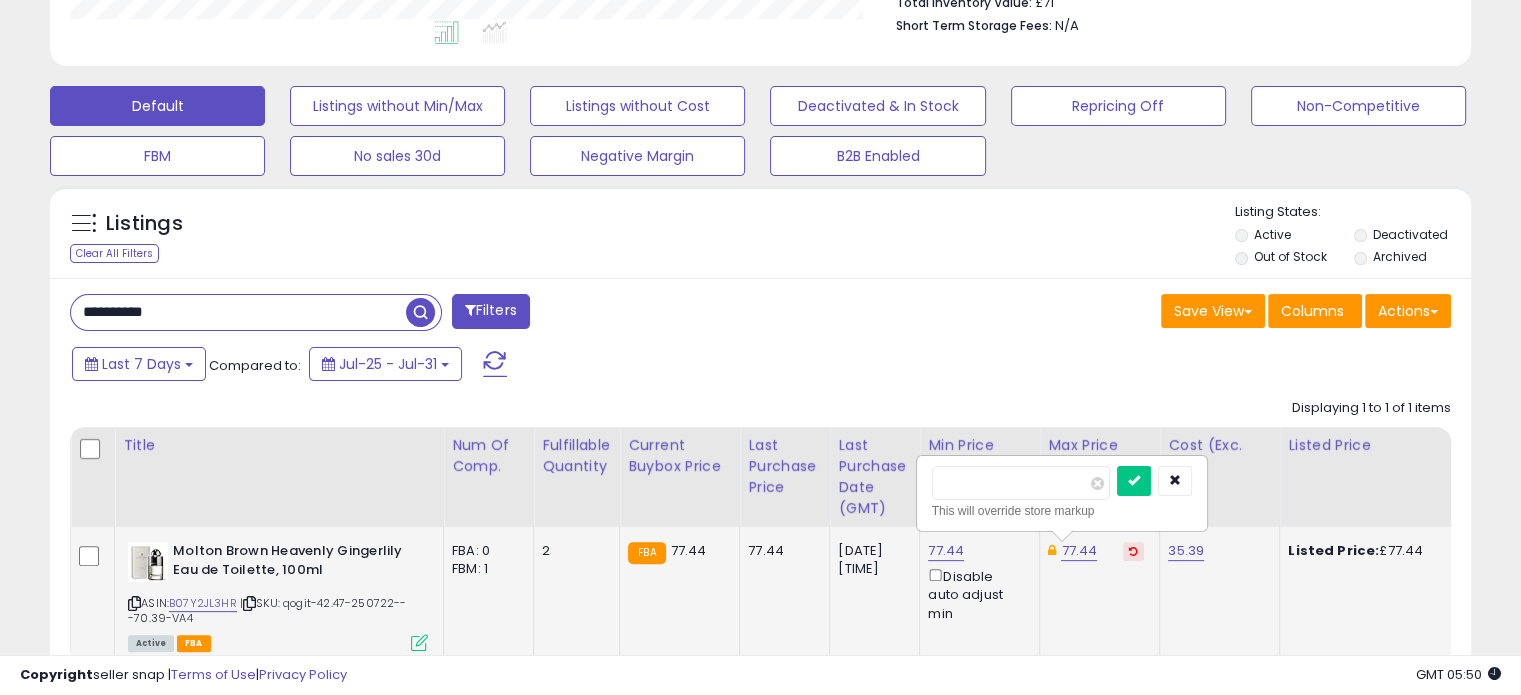 drag, startPoint x: 983, startPoint y: 490, endPoint x: 952, endPoint y: 489, distance: 31.016125 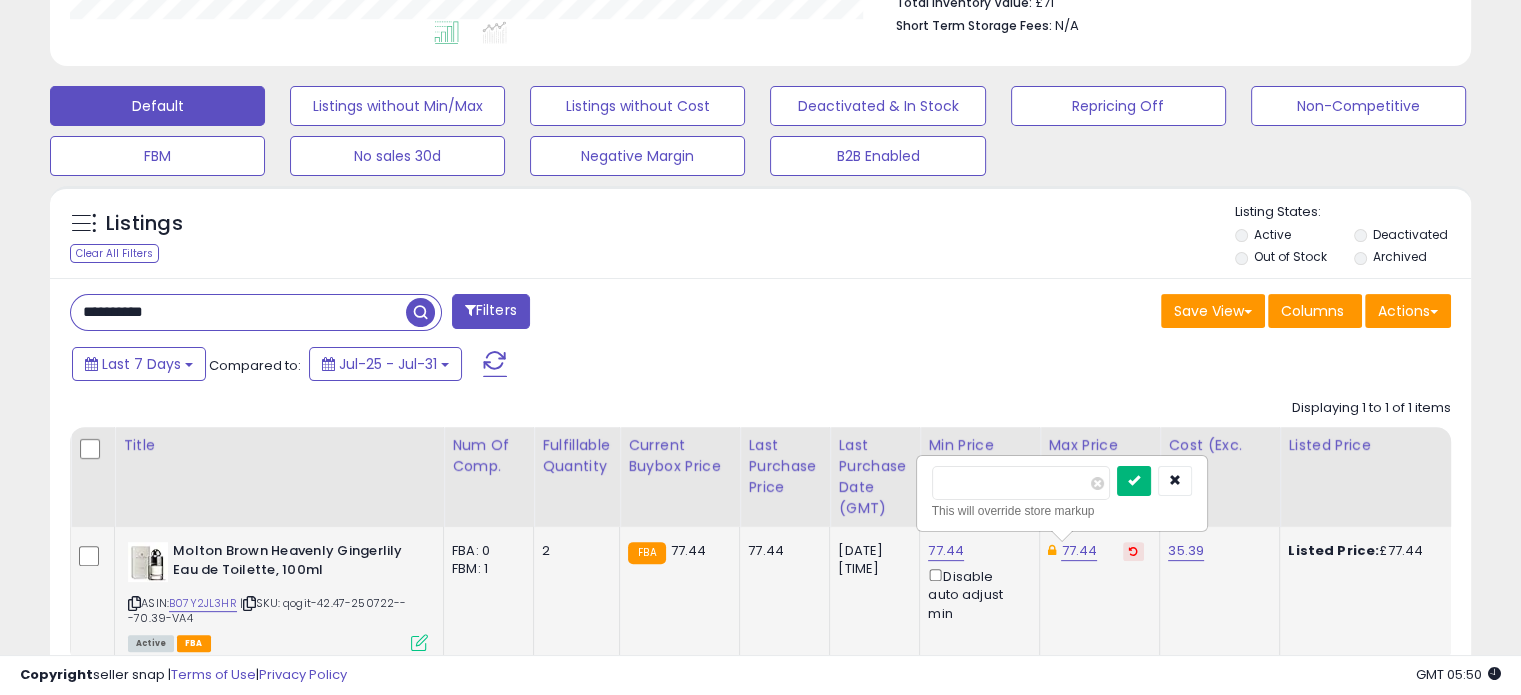 type on "**" 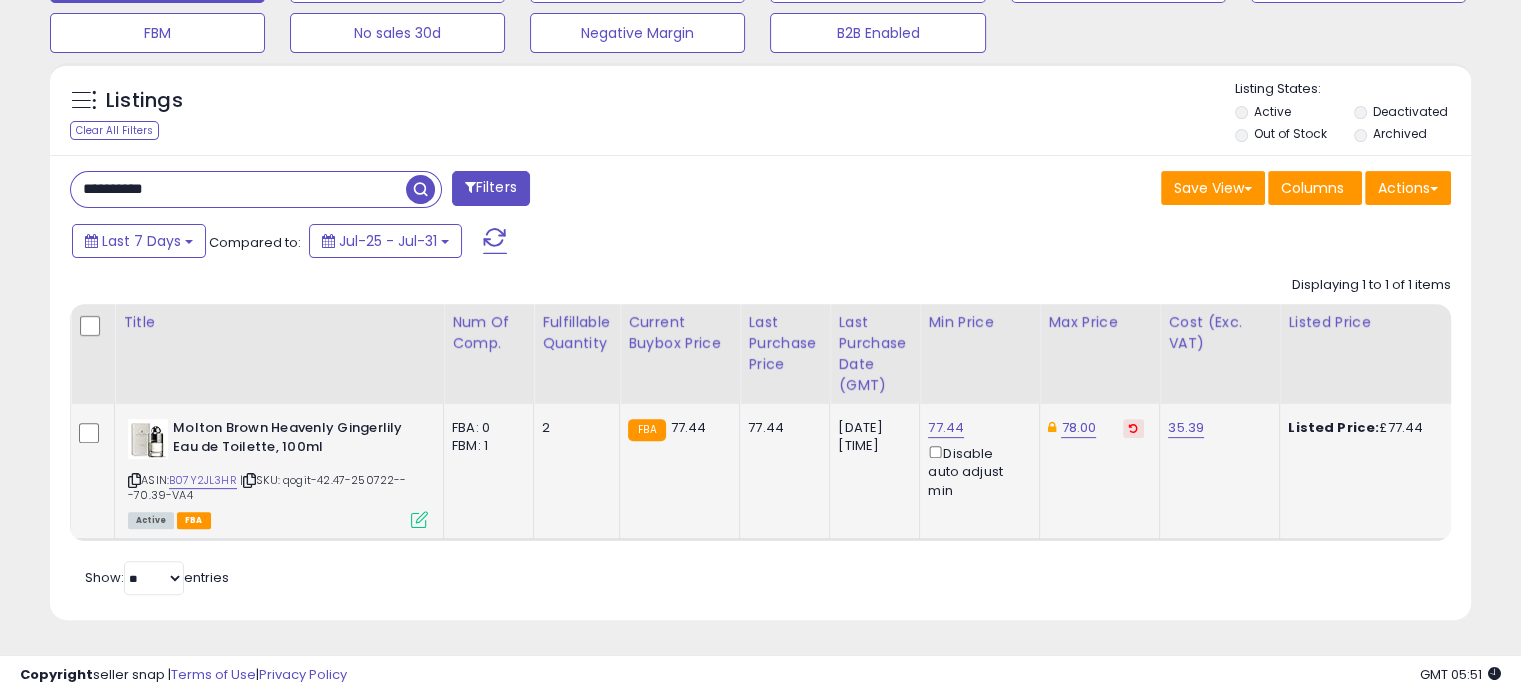 click on "**********" at bounding box center (238, 189) 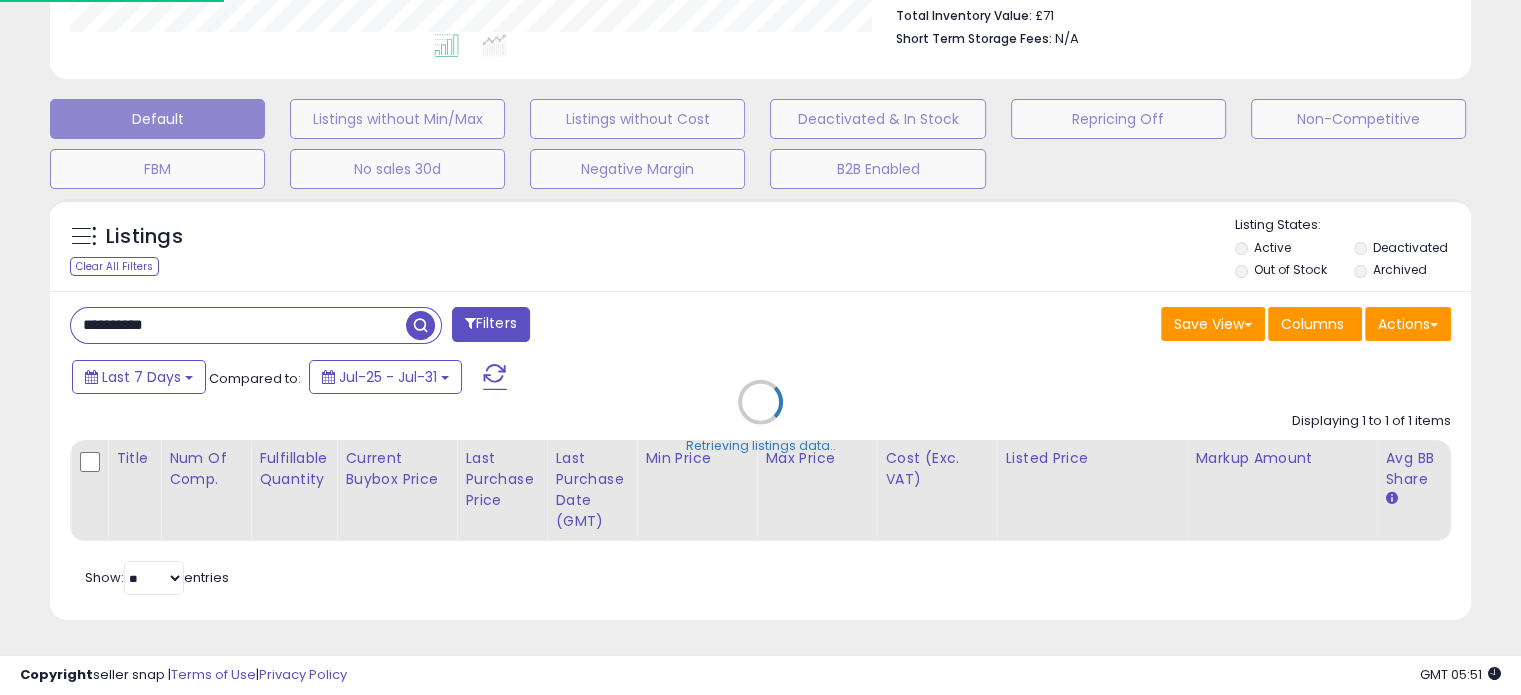 scroll, scrollTop: 999589, scrollLeft: 999168, axis: both 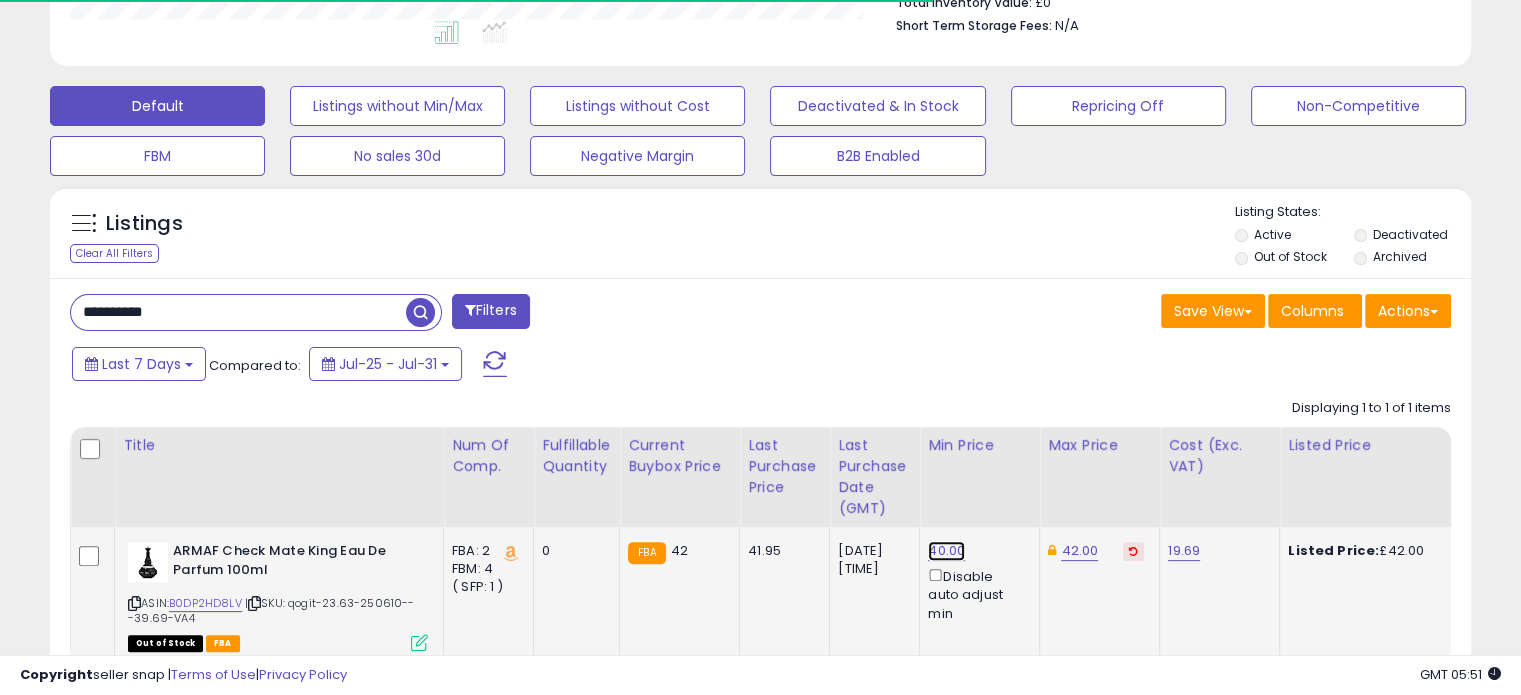 click on "40.00" at bounding box center [946, 551] 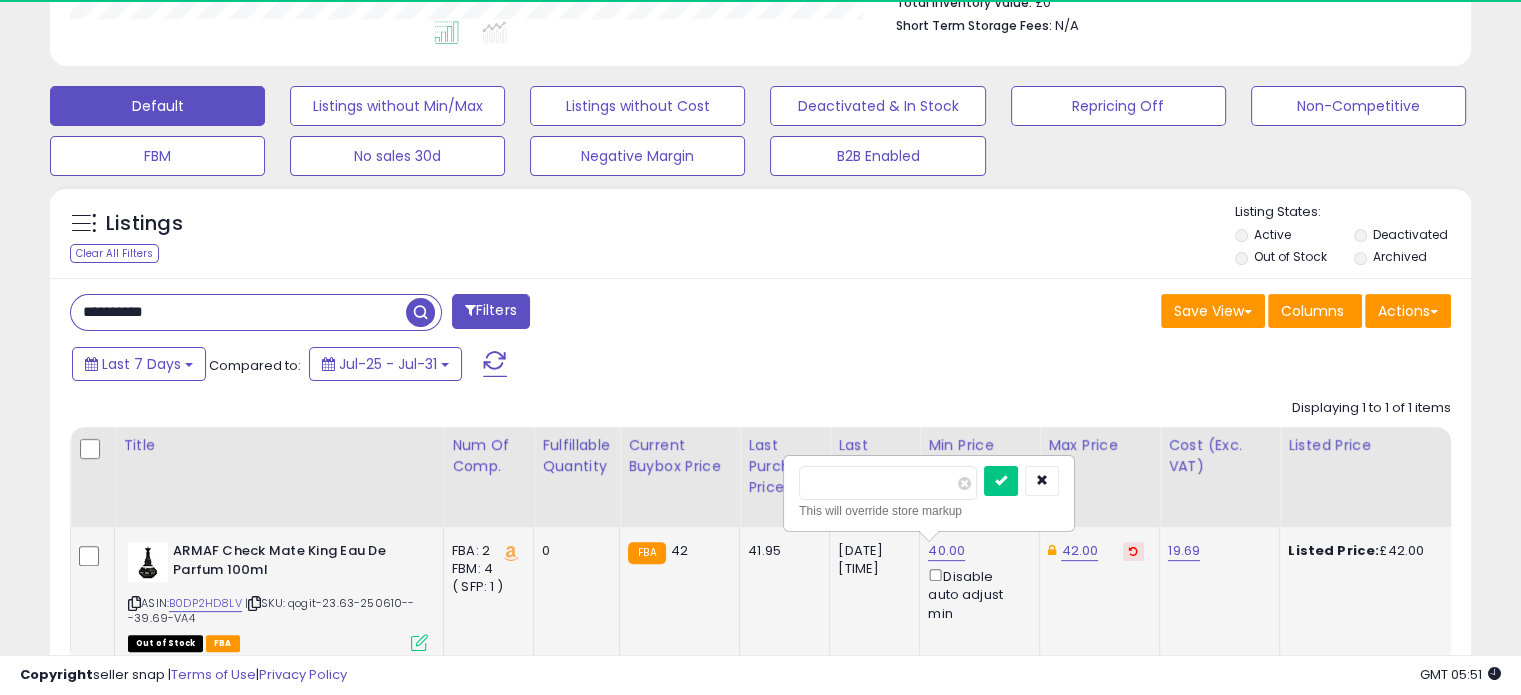 scroll, scrollTop: 999589, scrollLeft: 999176, axis: both 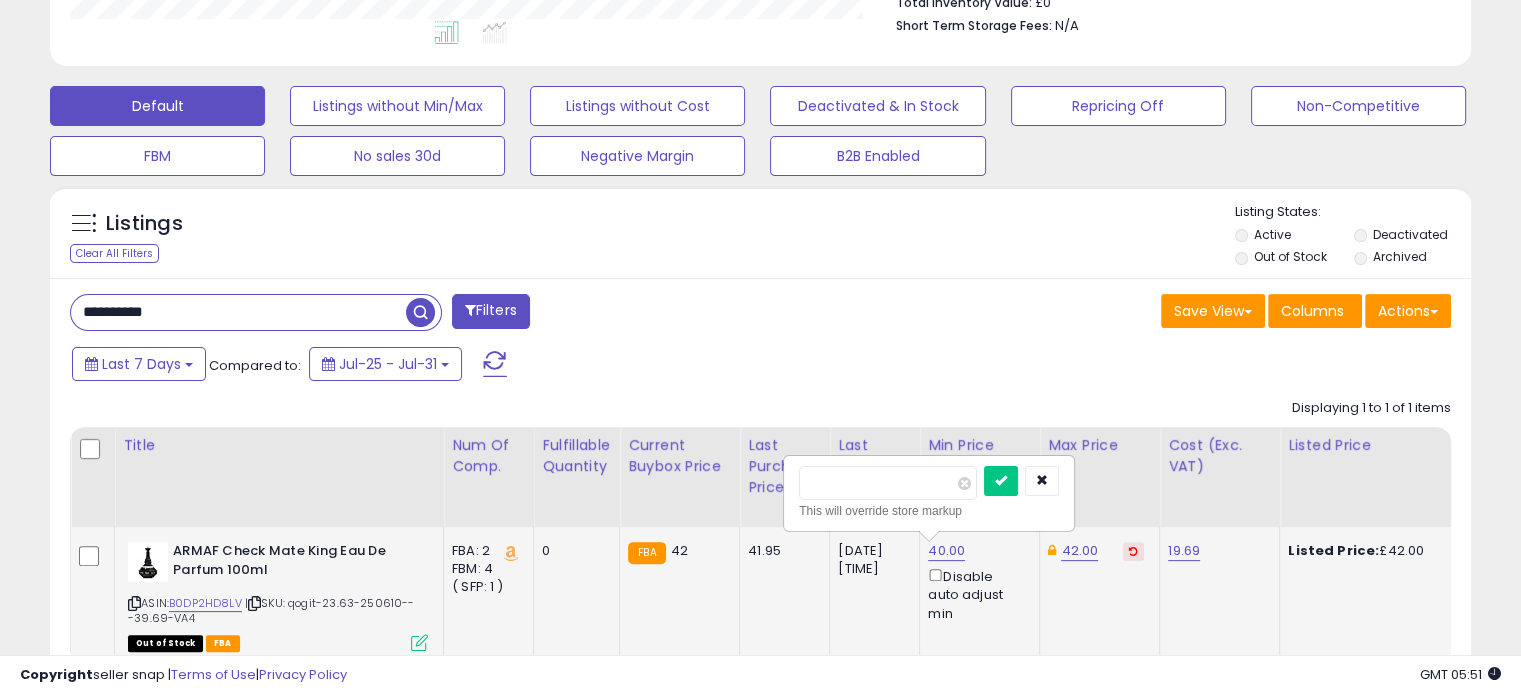 drag, startPoint x: 853, startPoint y: 479, endPoint x: 816, endPoint y: 474, distance: 37.336308 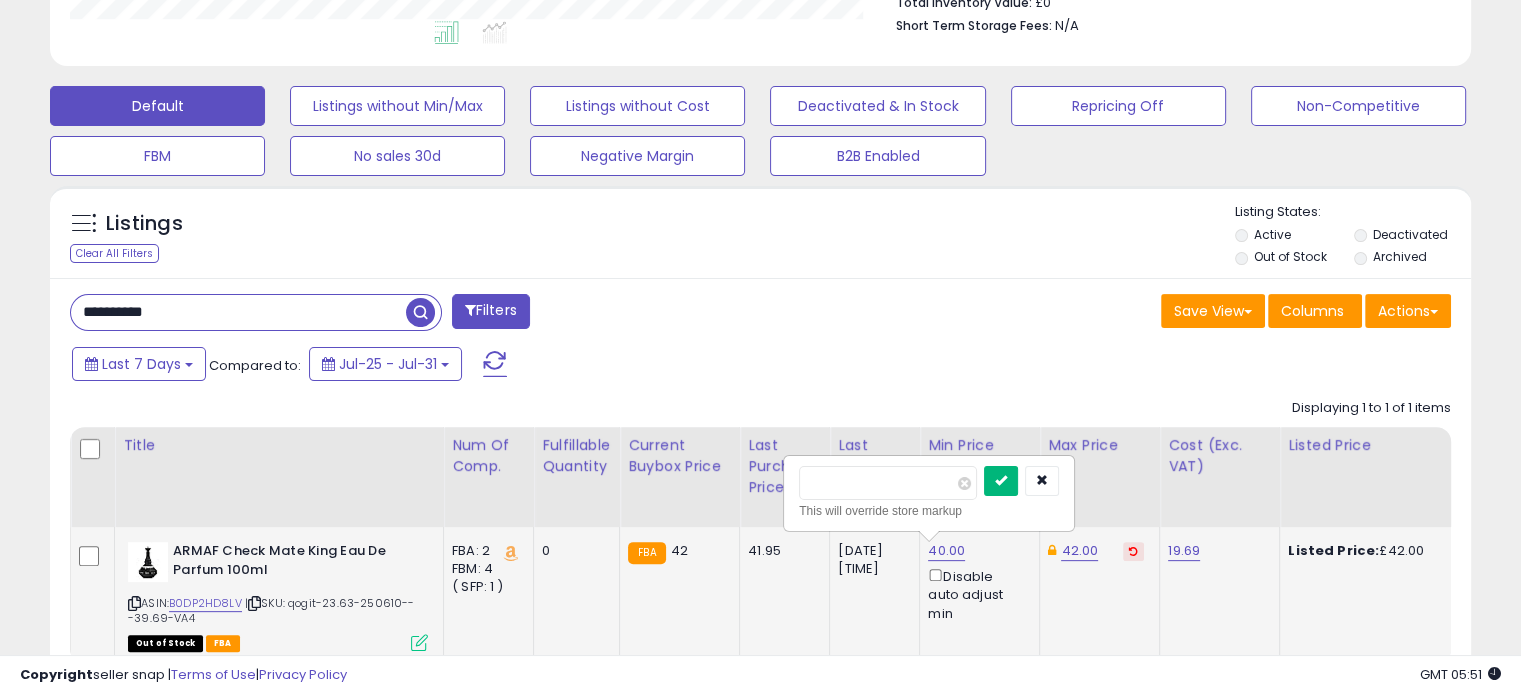 type on "*****" 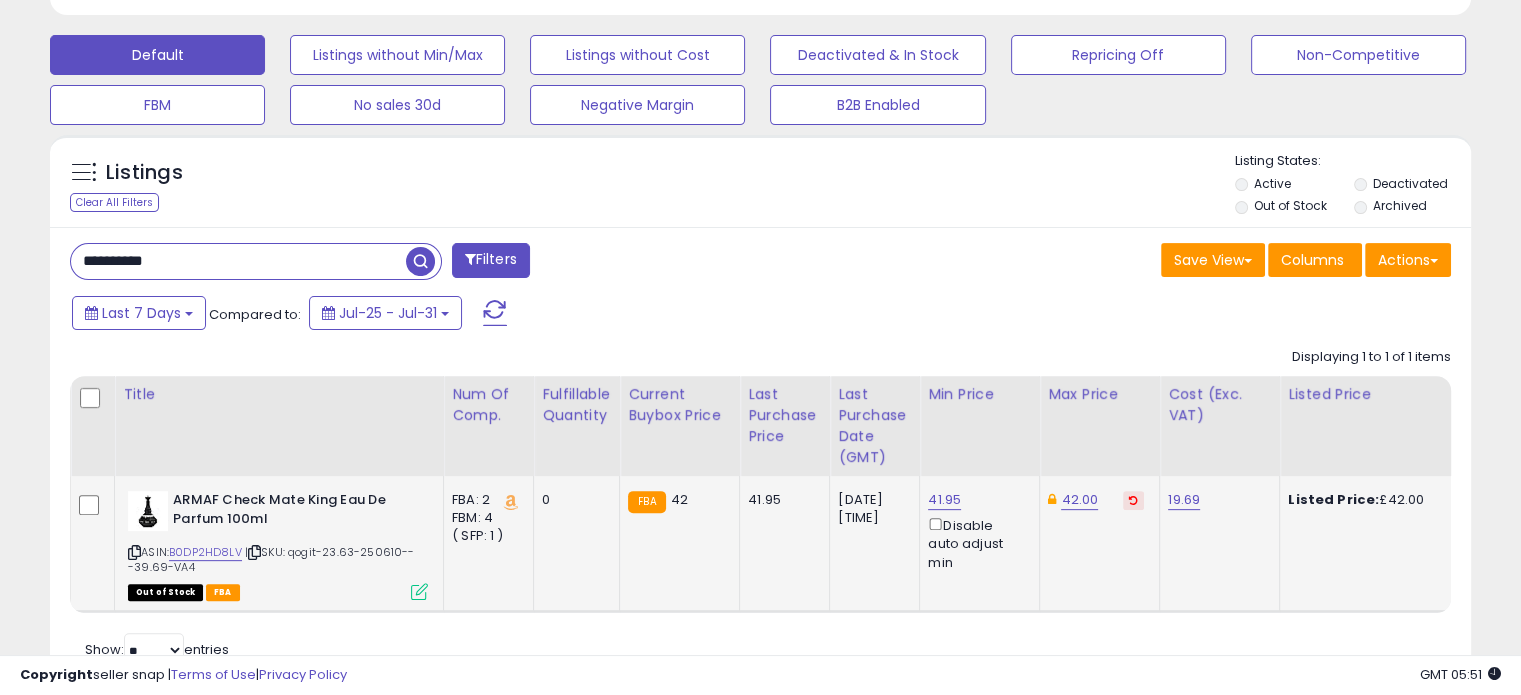 scroll, scrollTop: 680, scrollLeft: 0, axis: vertical 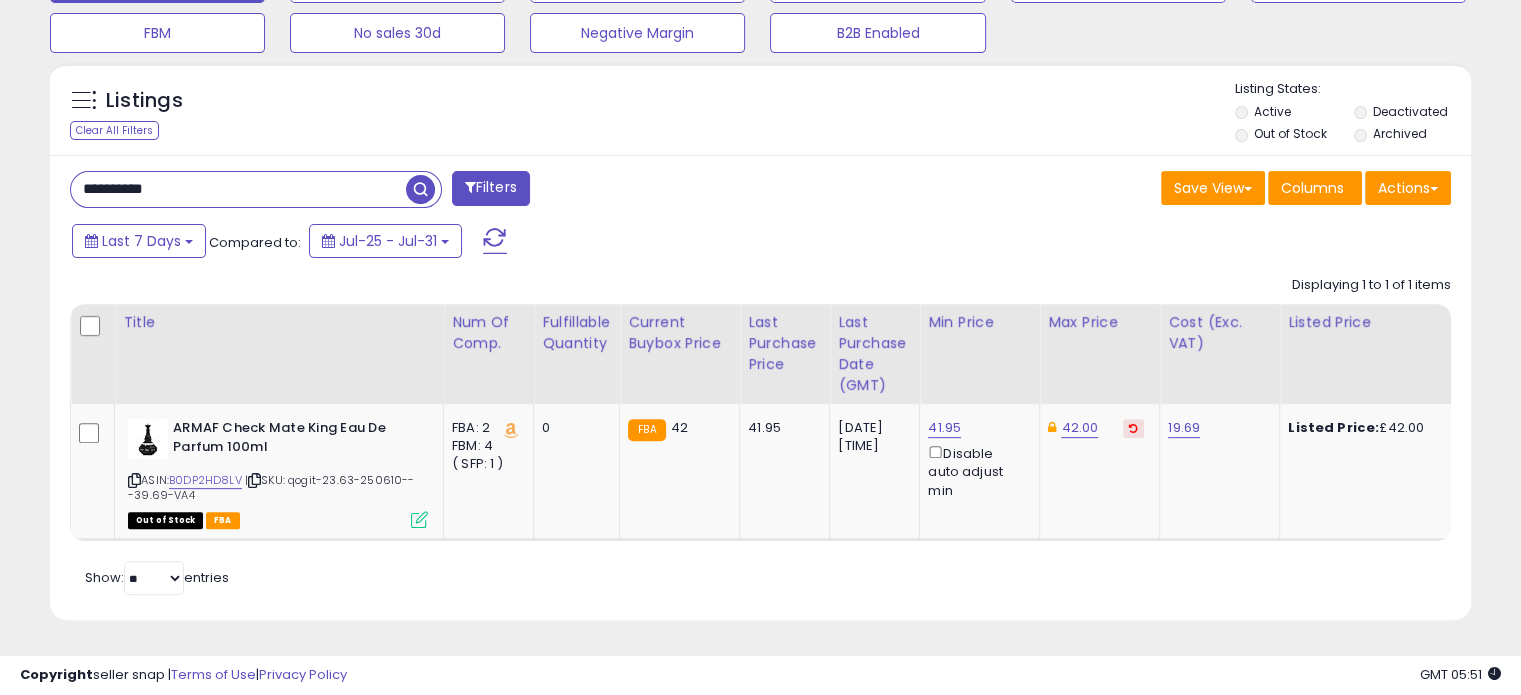 click on "**********" at bounding box center [238, 189] 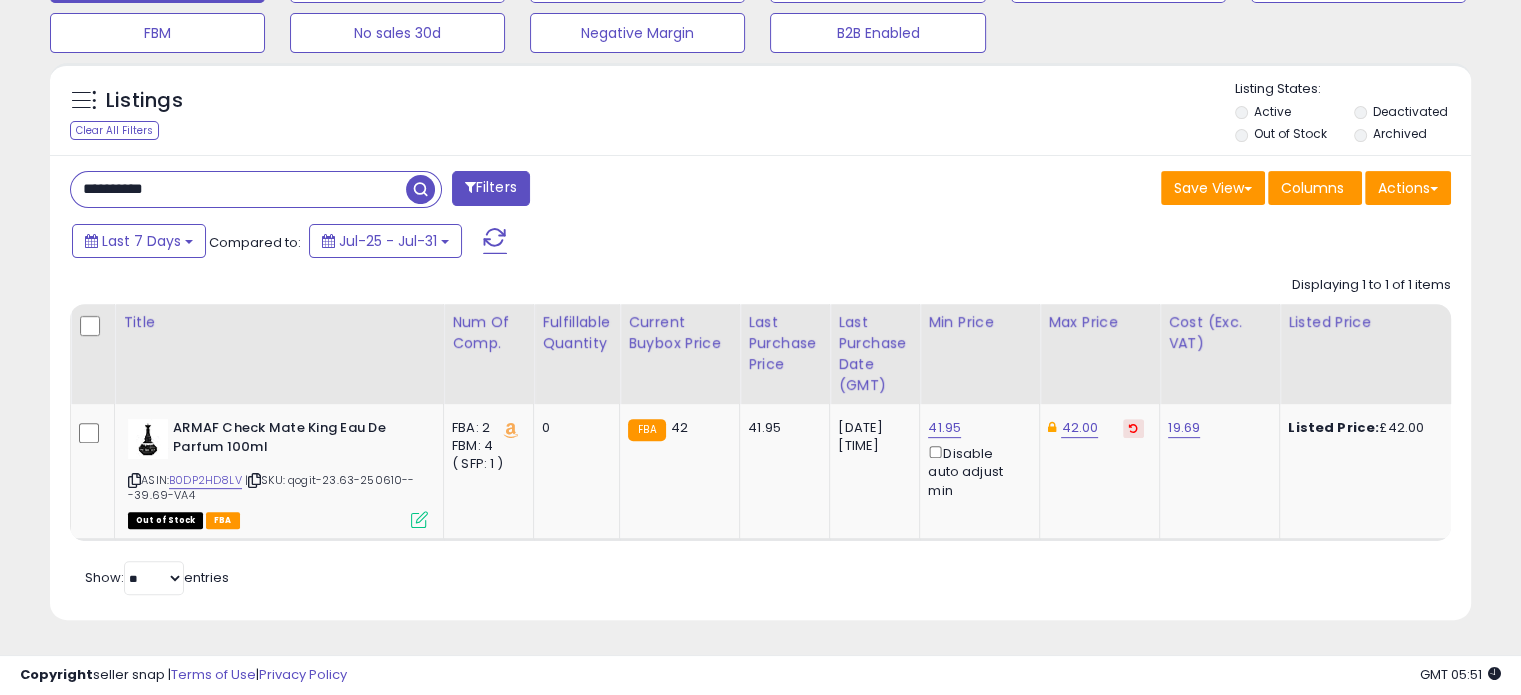 paste 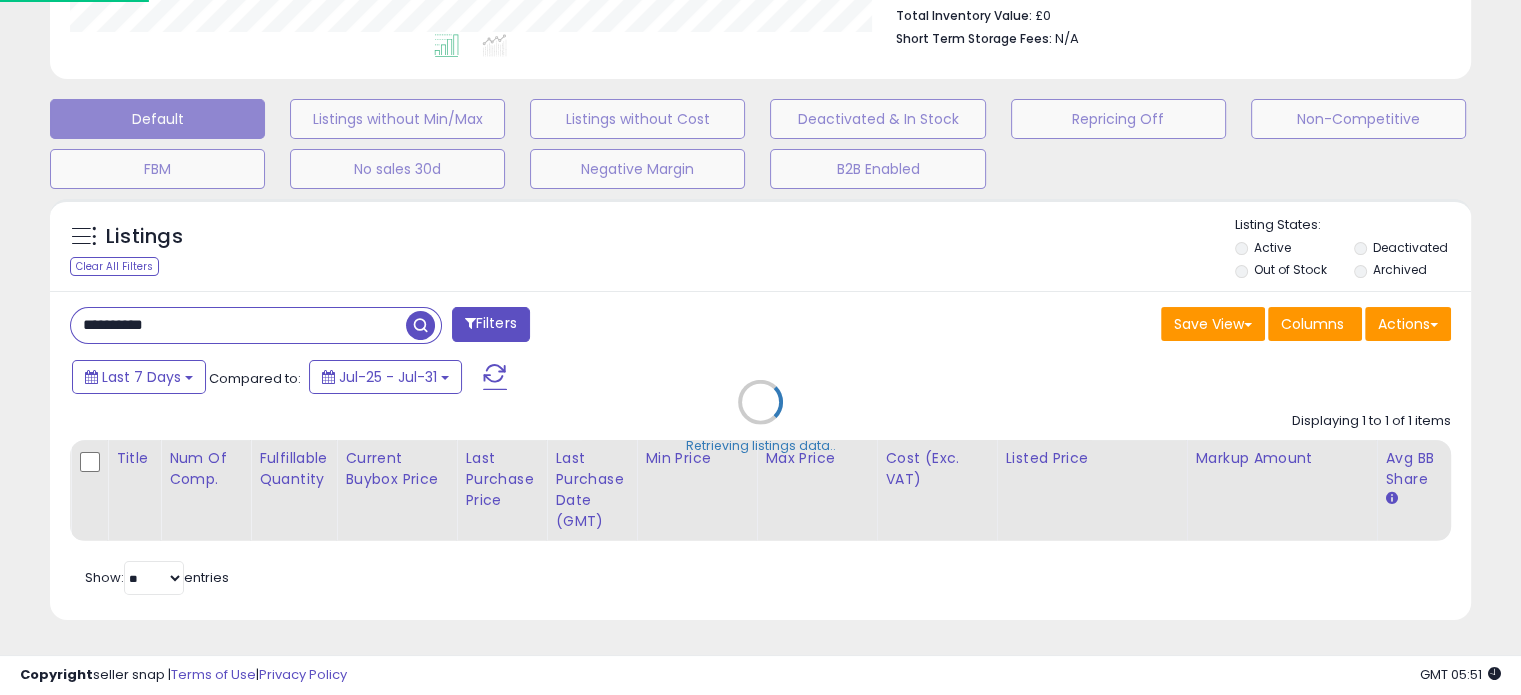 scroll, scrollTop: 999589, scrollLeft: 999168, axis: both 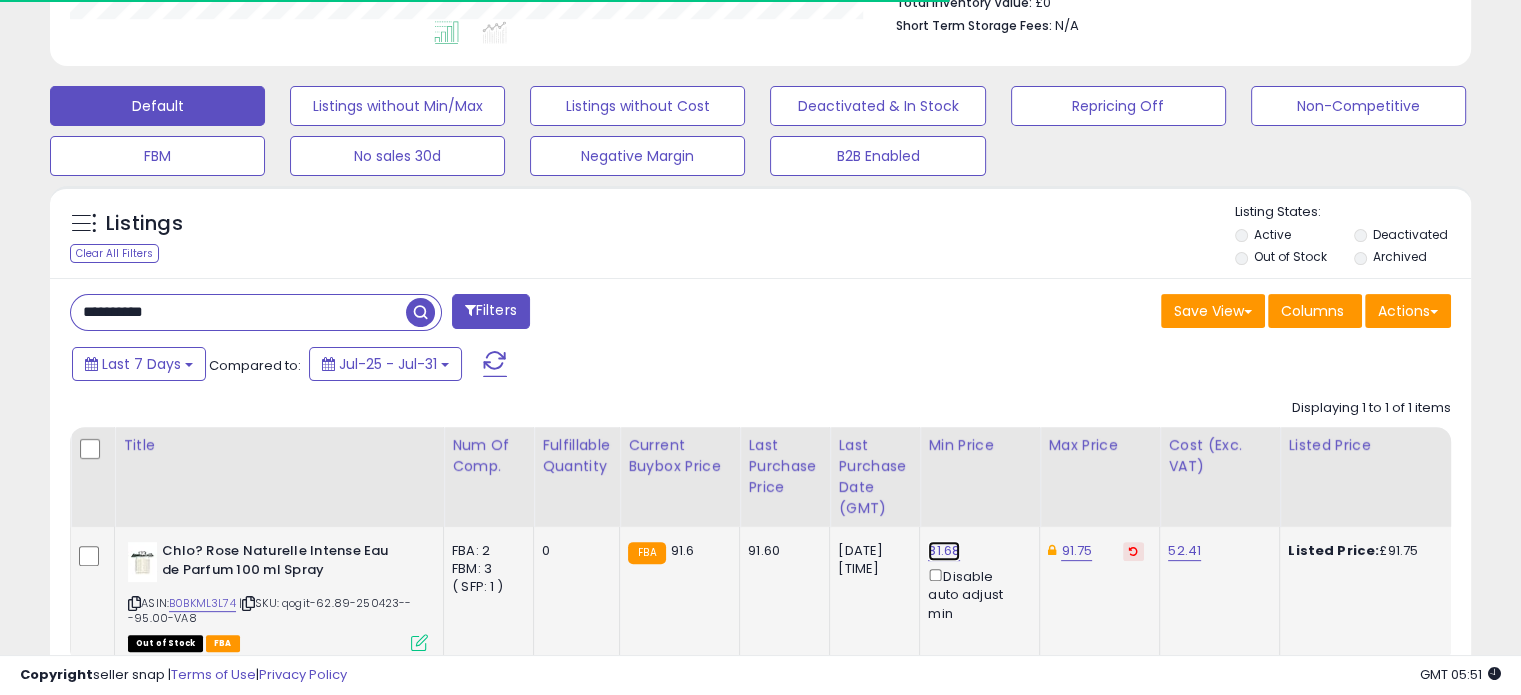 click on "81.68" at bounding box center (944, 551) 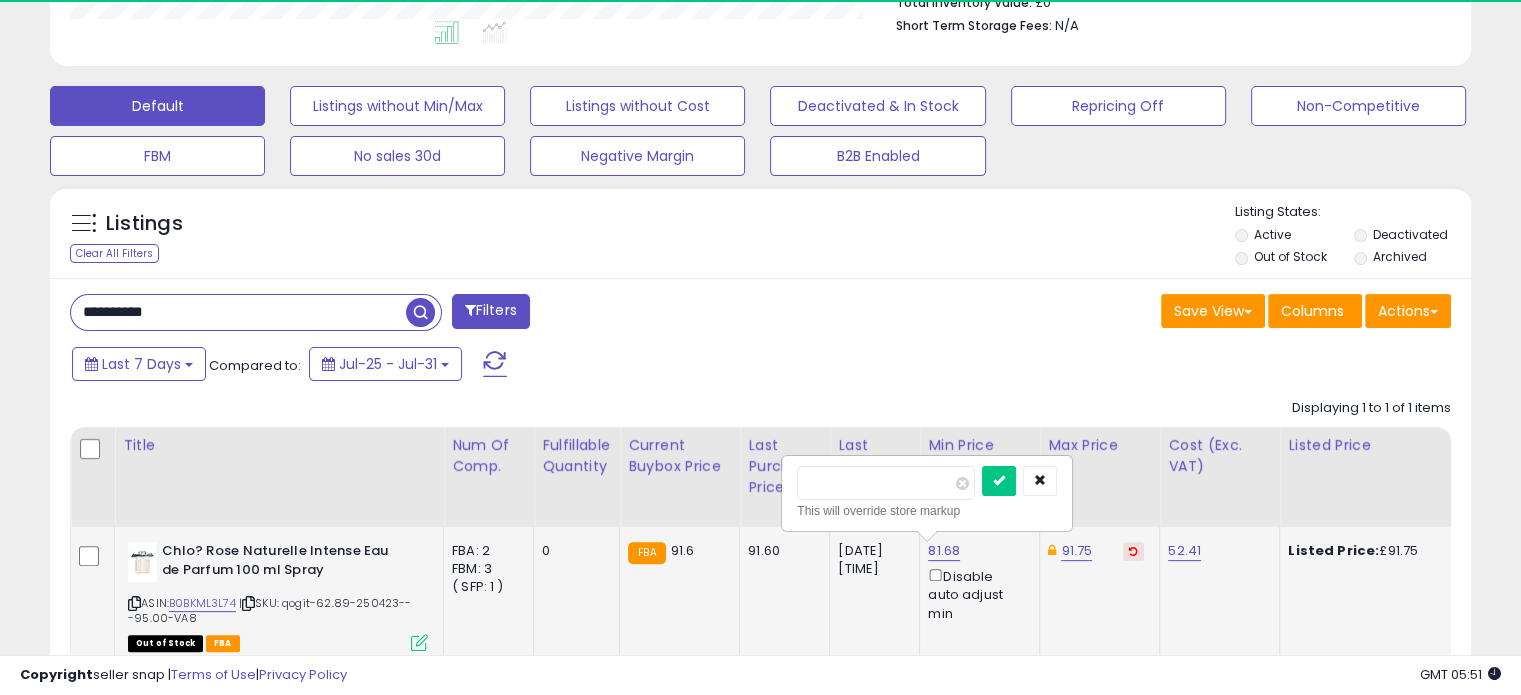 scroll, scrollTop: 999589, scrollLeft: 999176, axis: both 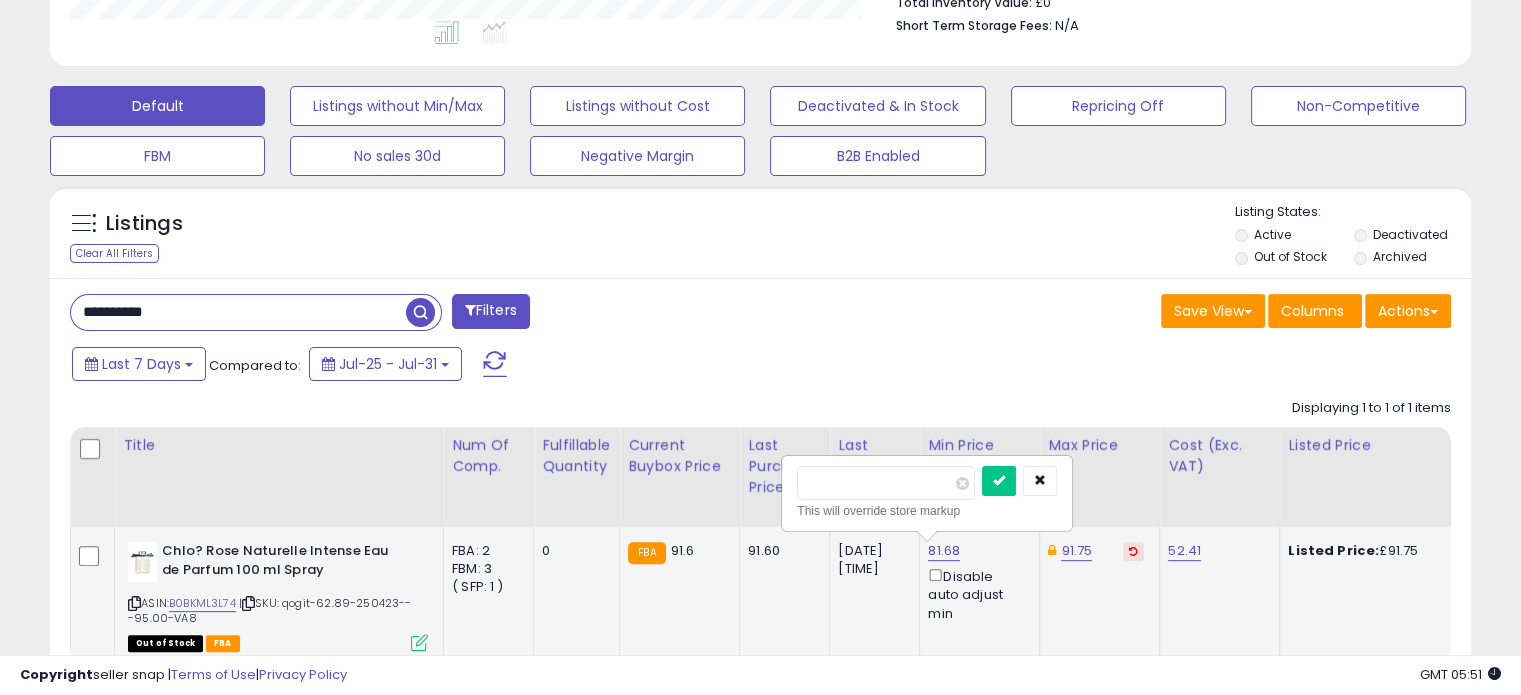 drag, startPoint x: 847, startPoint y: 484, endPoint x: 797, endPoint y: 480, distance: 50.159744 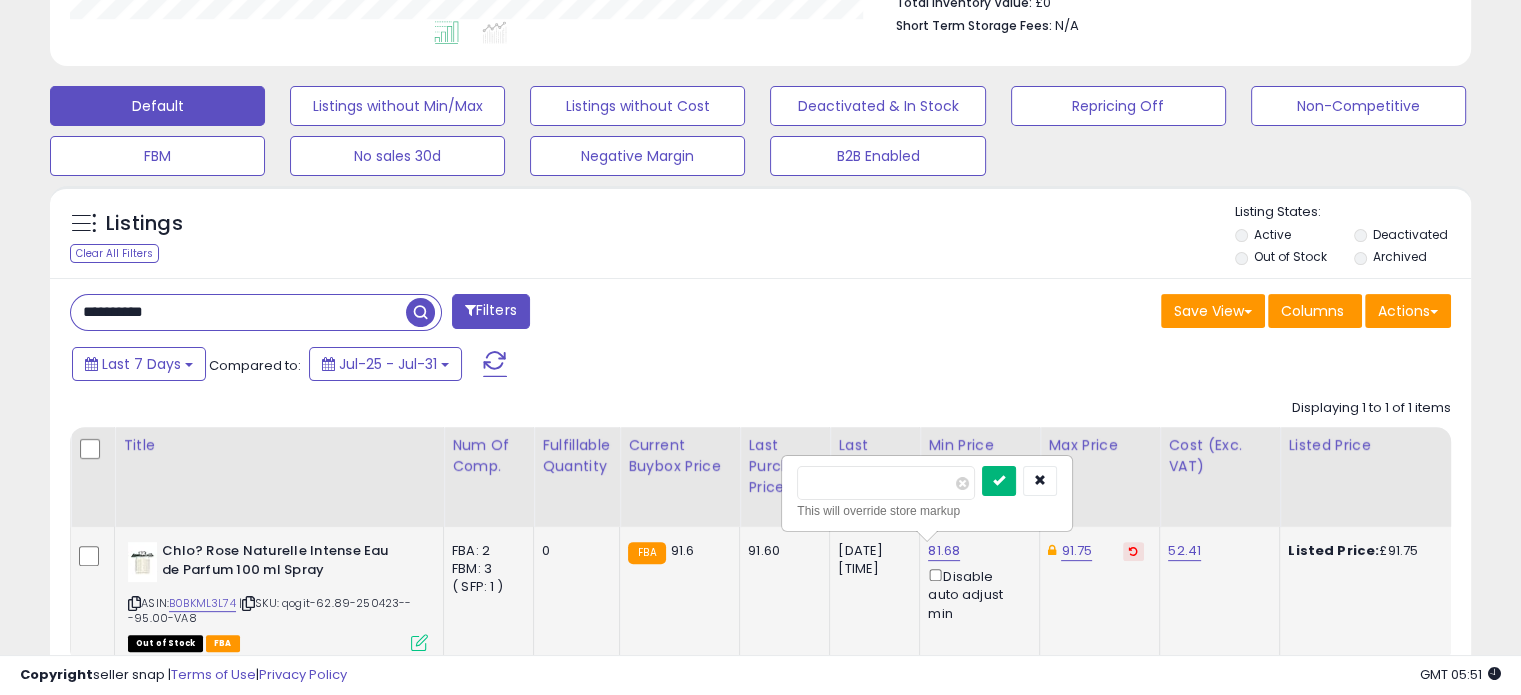 type on "**" 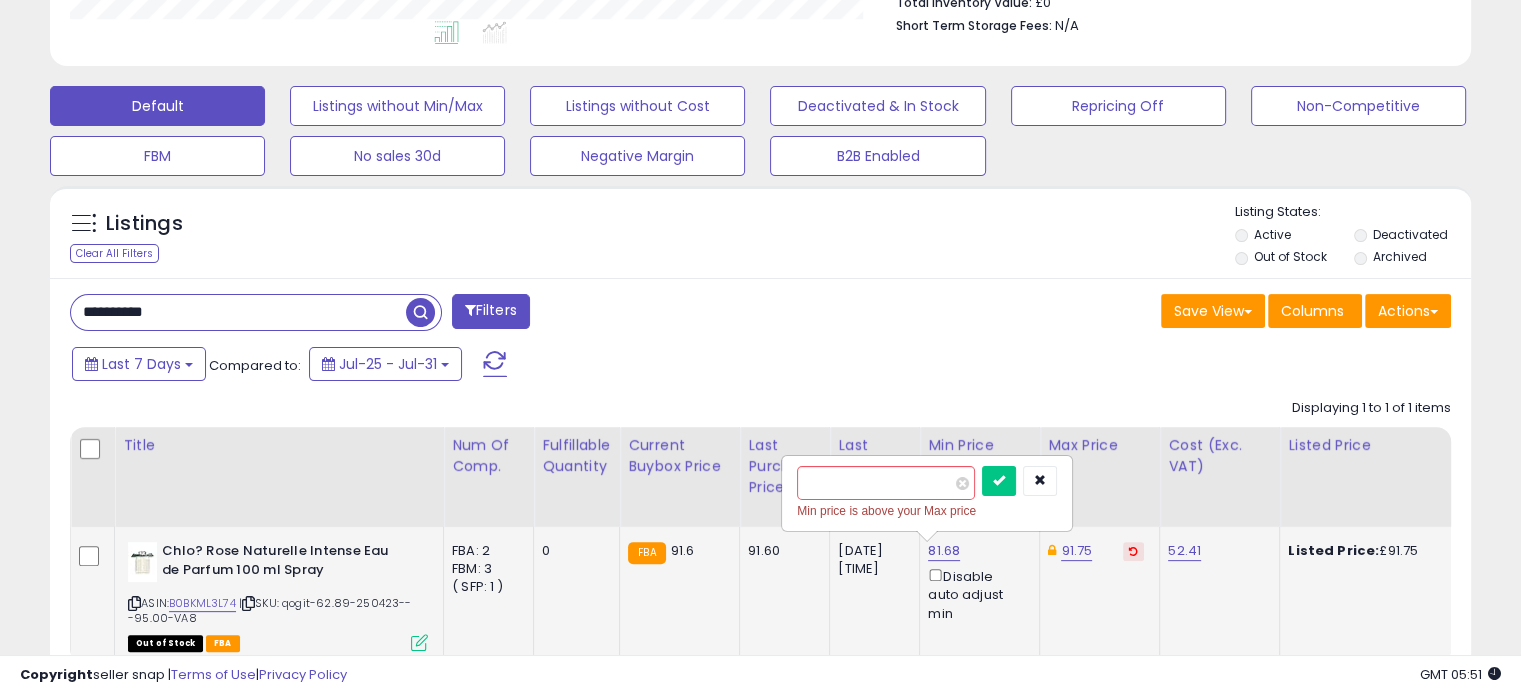 click at bounding box center (1133, 551) 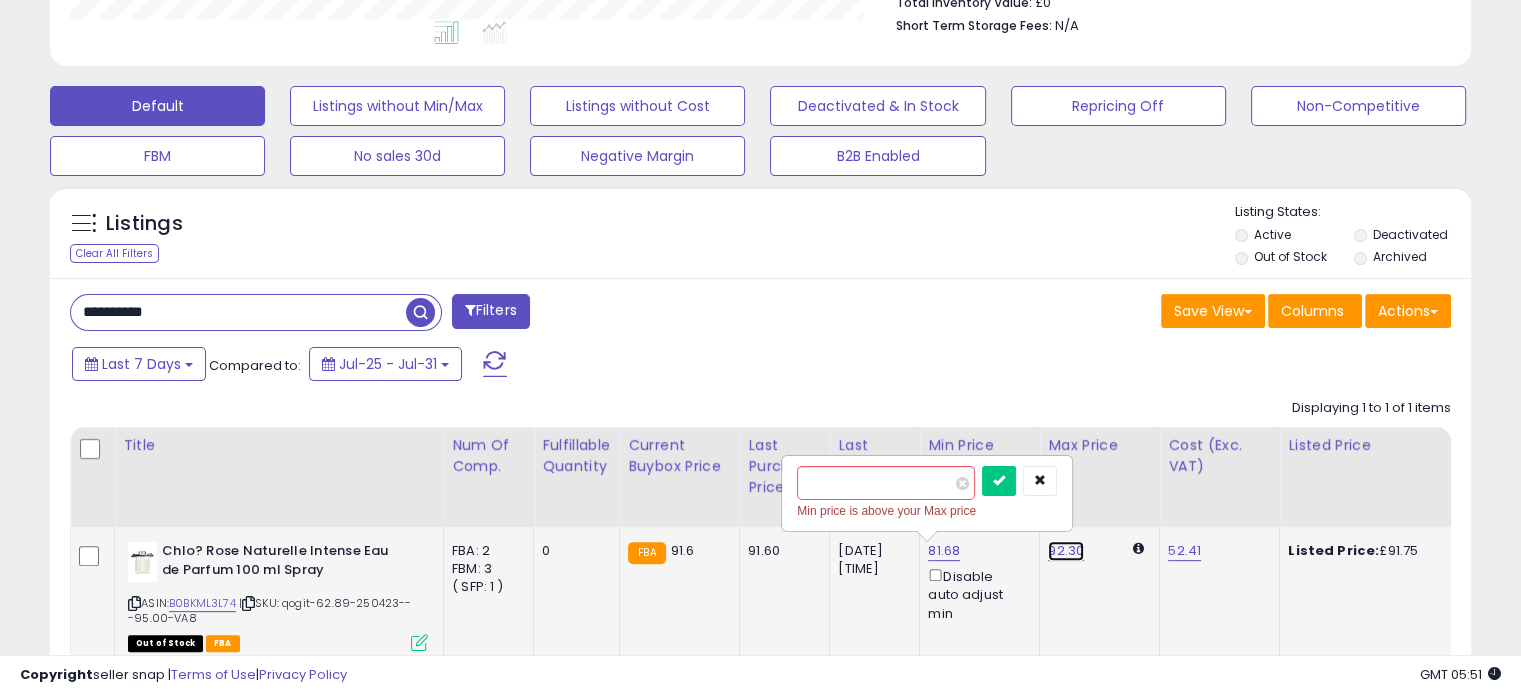 click on "92.30" at bounding box center (1066, 551) 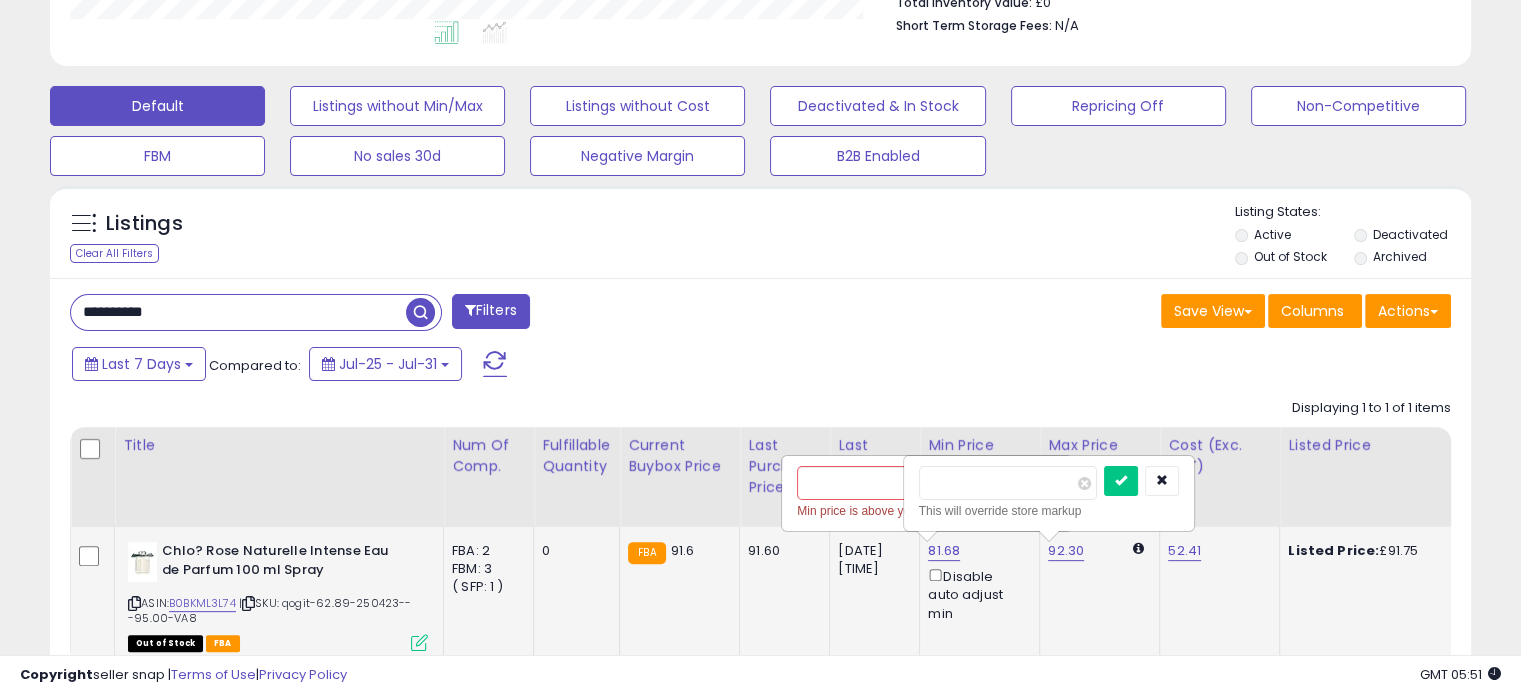 drag, startPoint x: 976, startPoint y: 491, endPoint x: 941, endPoint y: 492, distance: 35.014282 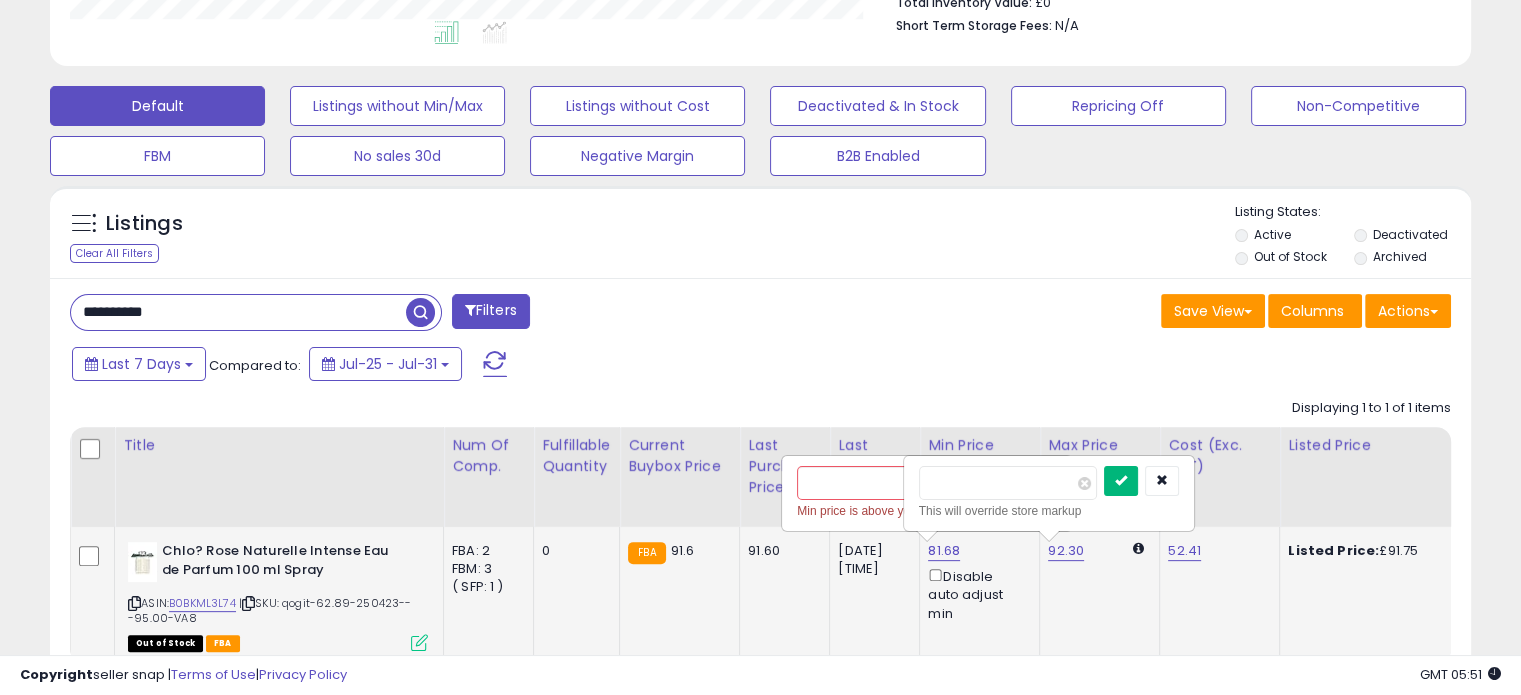 type on "**" 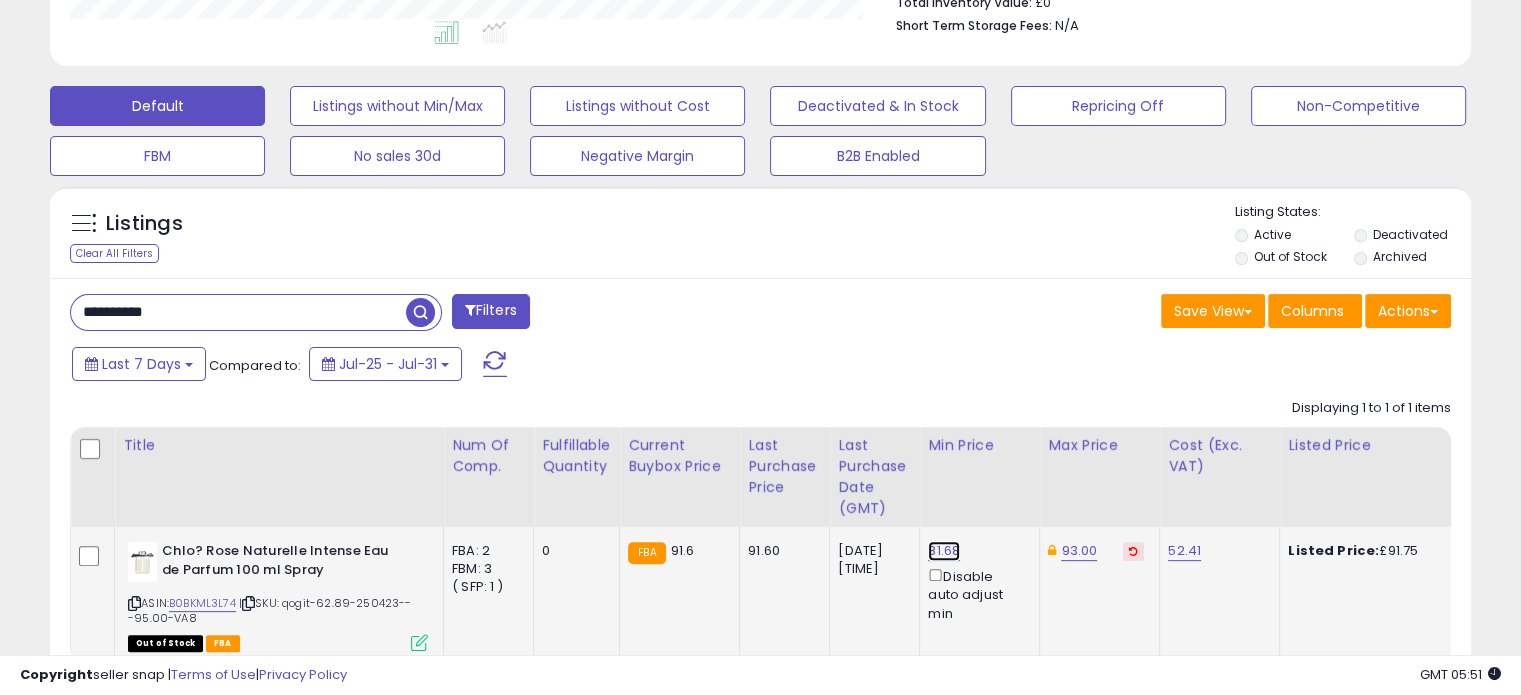 click on "81.68" at bounding box center [944, 551] 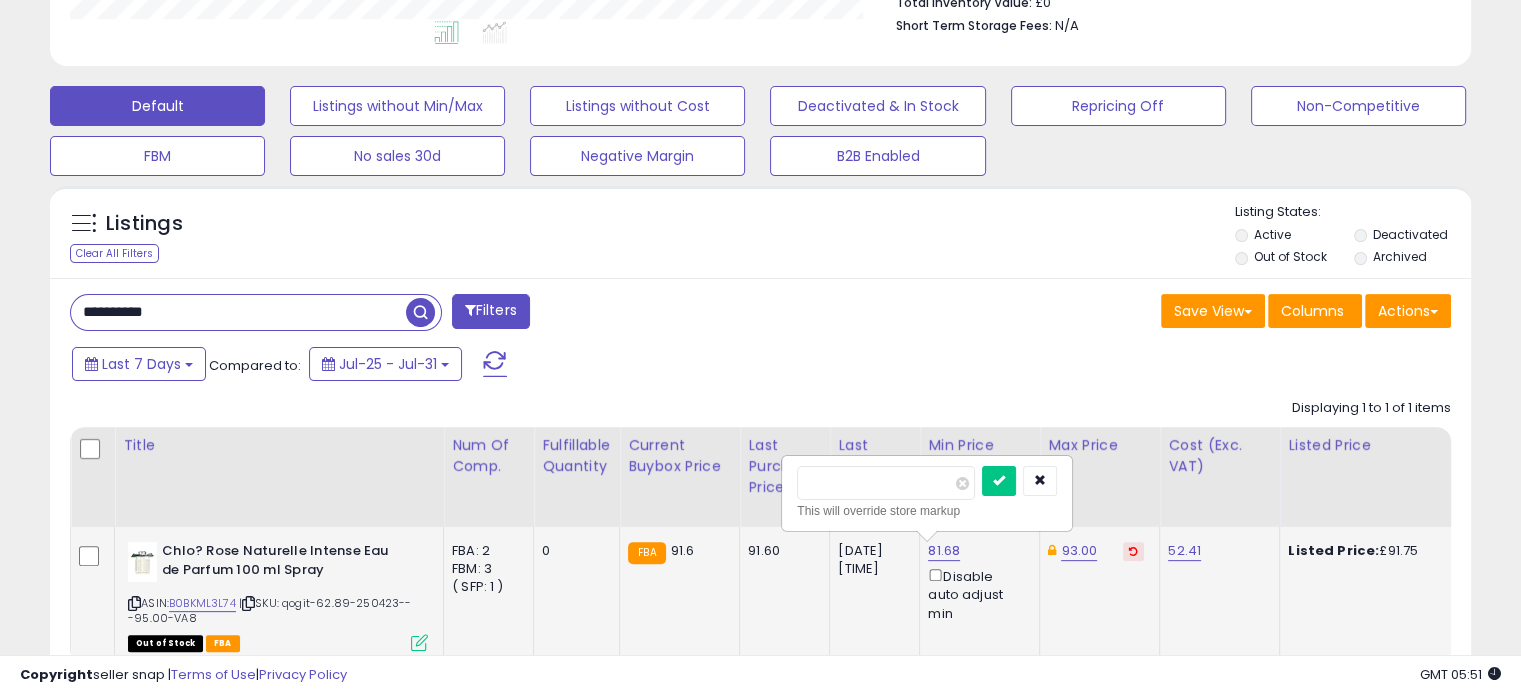 drag, startPoint x: 860, startPoint y: 480, endPoint x: 785, endPoint y: 480, distance: 75 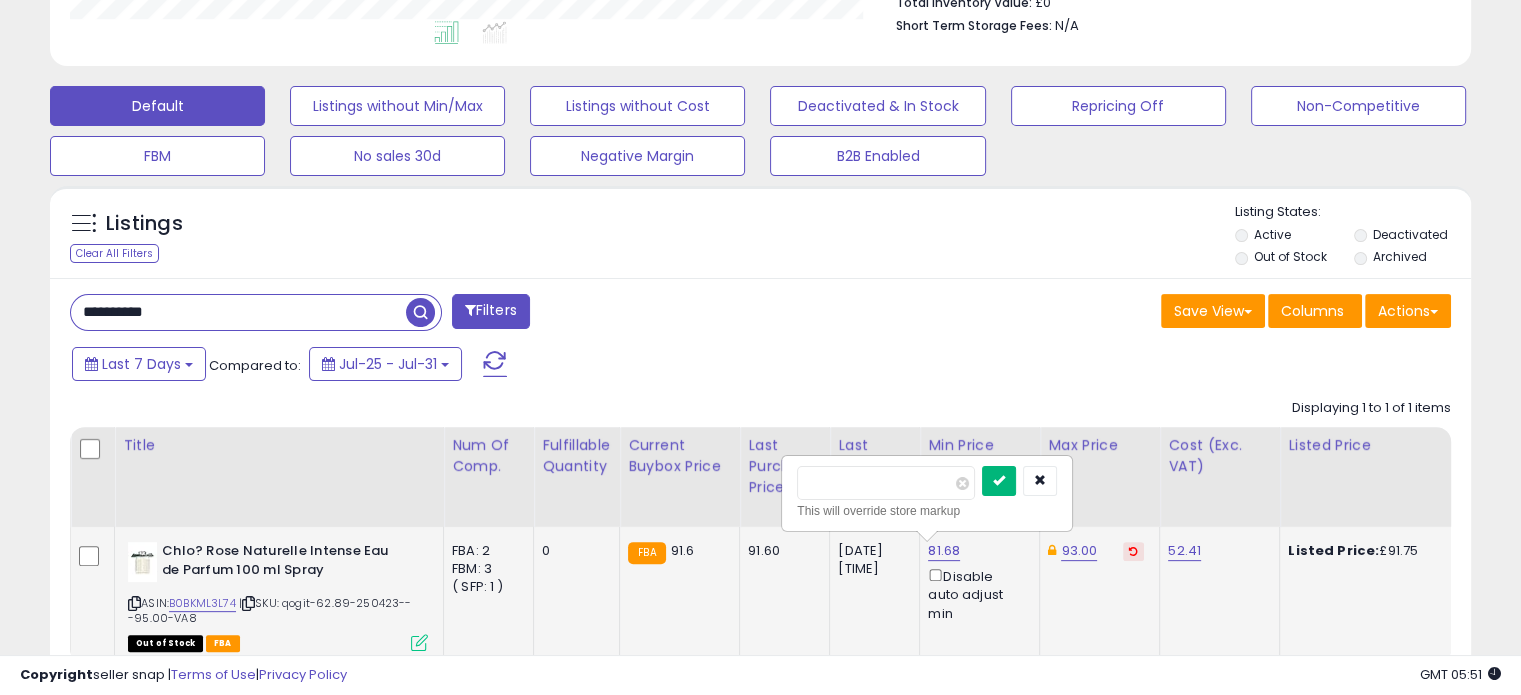 type on "**" 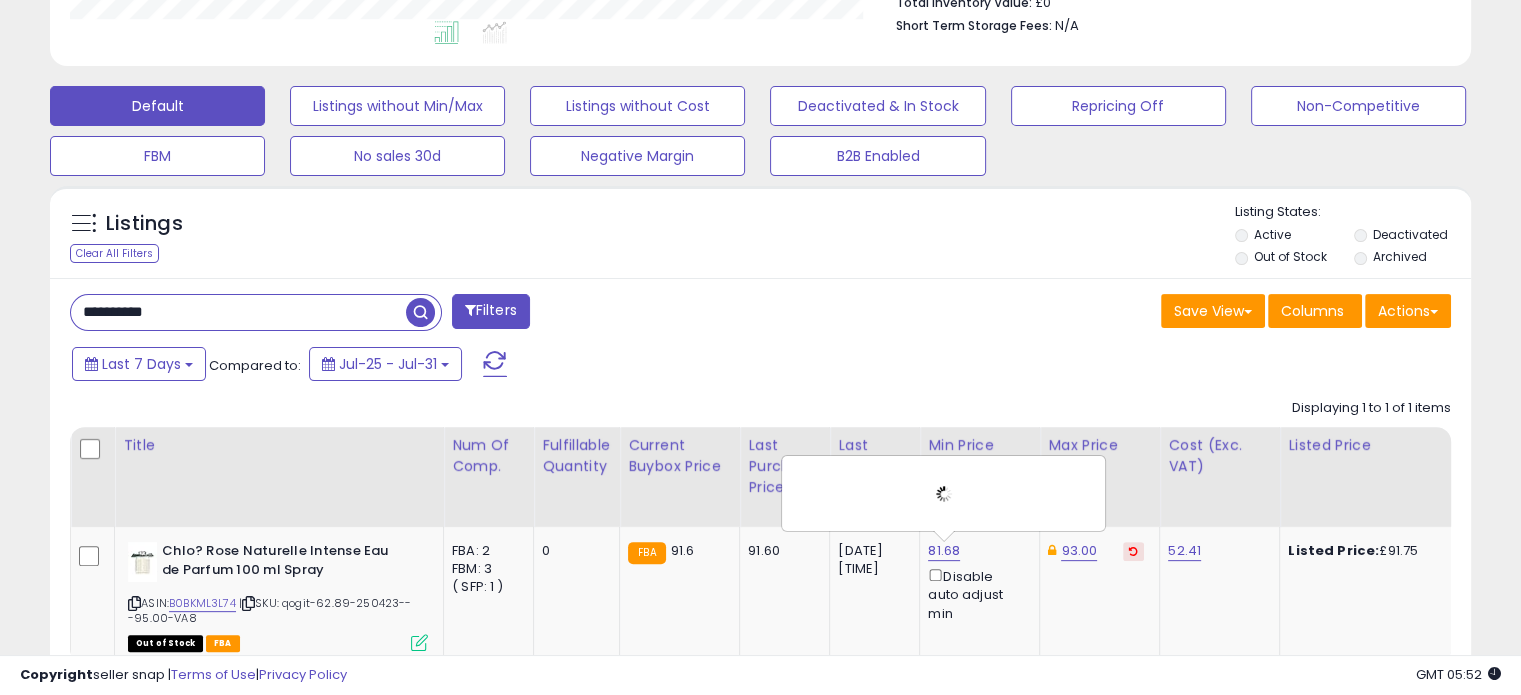 scroll, scrollTop: 644, scrollLeft: 0, axis: vertical 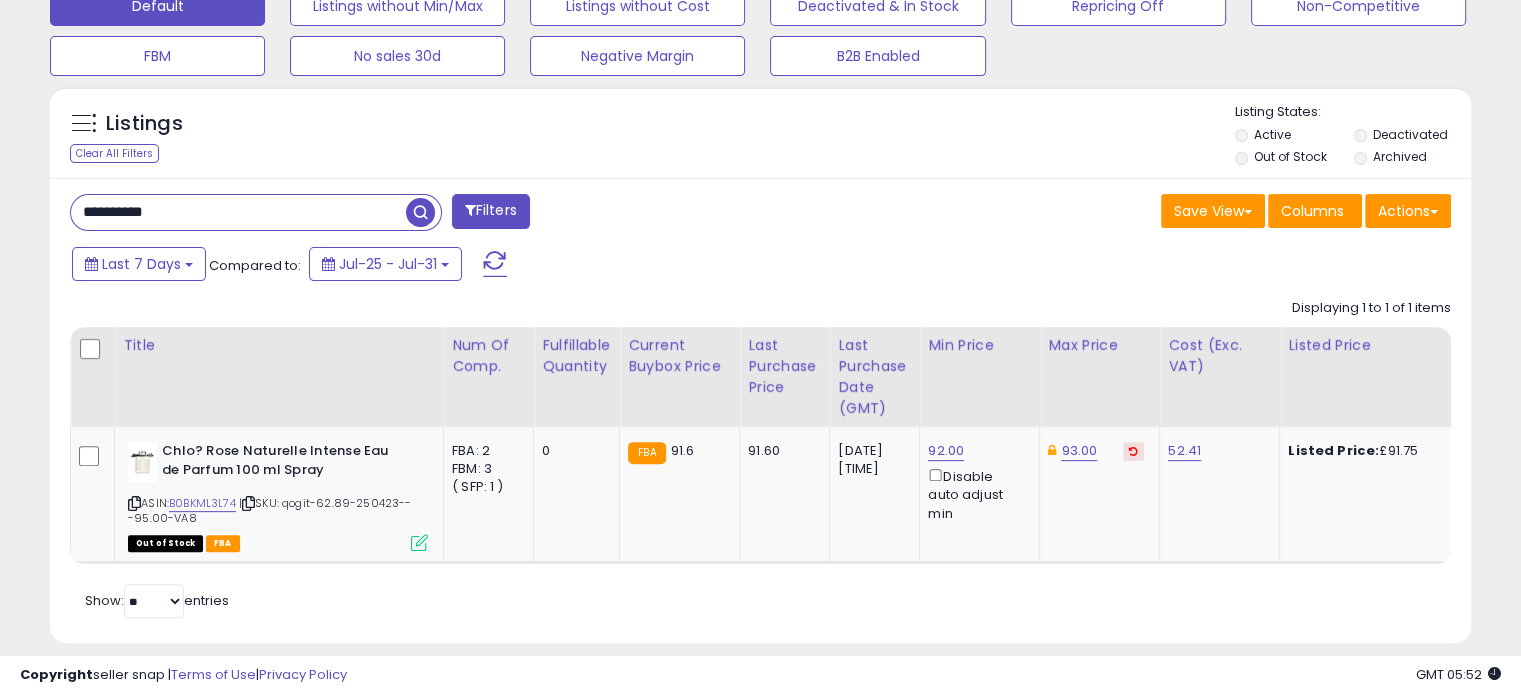 click on "**********" at bounding box center (238, 212) 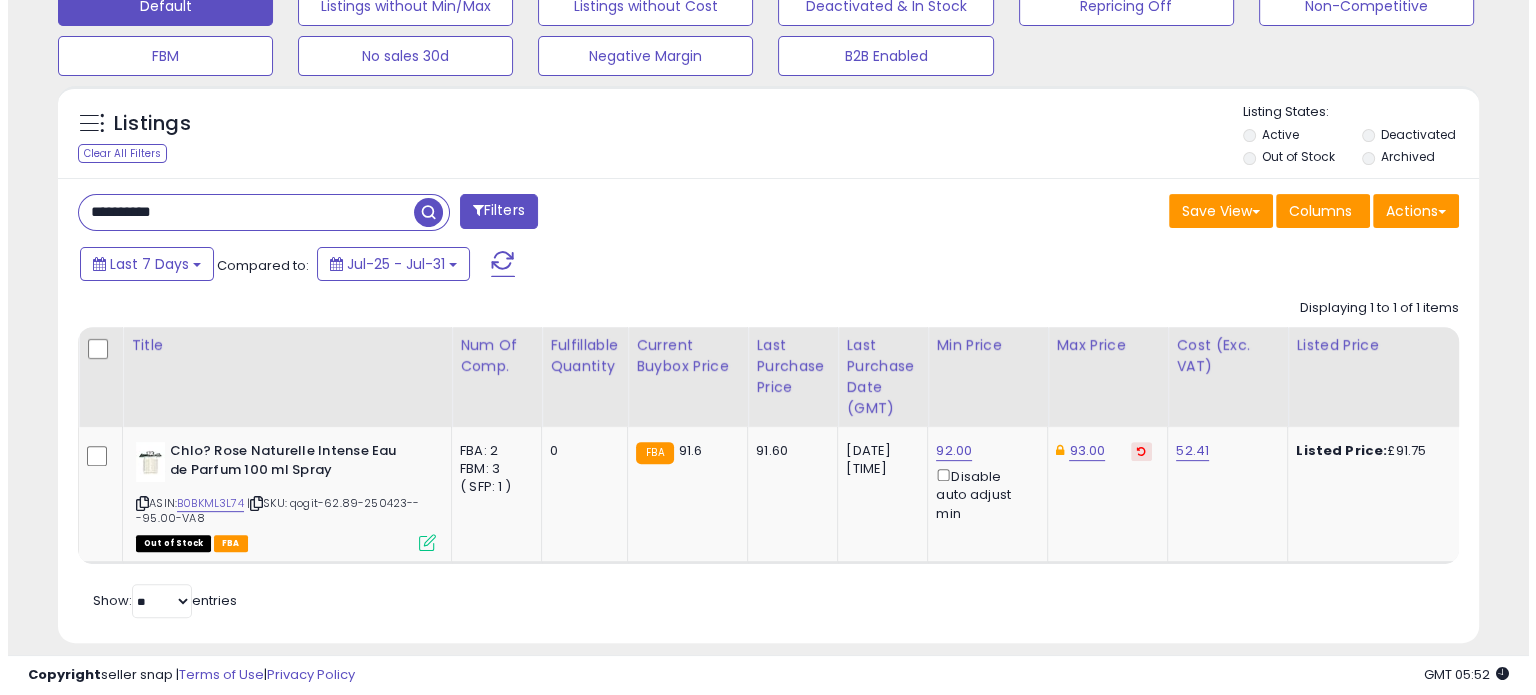 scroll, scrollTop: 544, scrollLeft: 0, axis: vertical 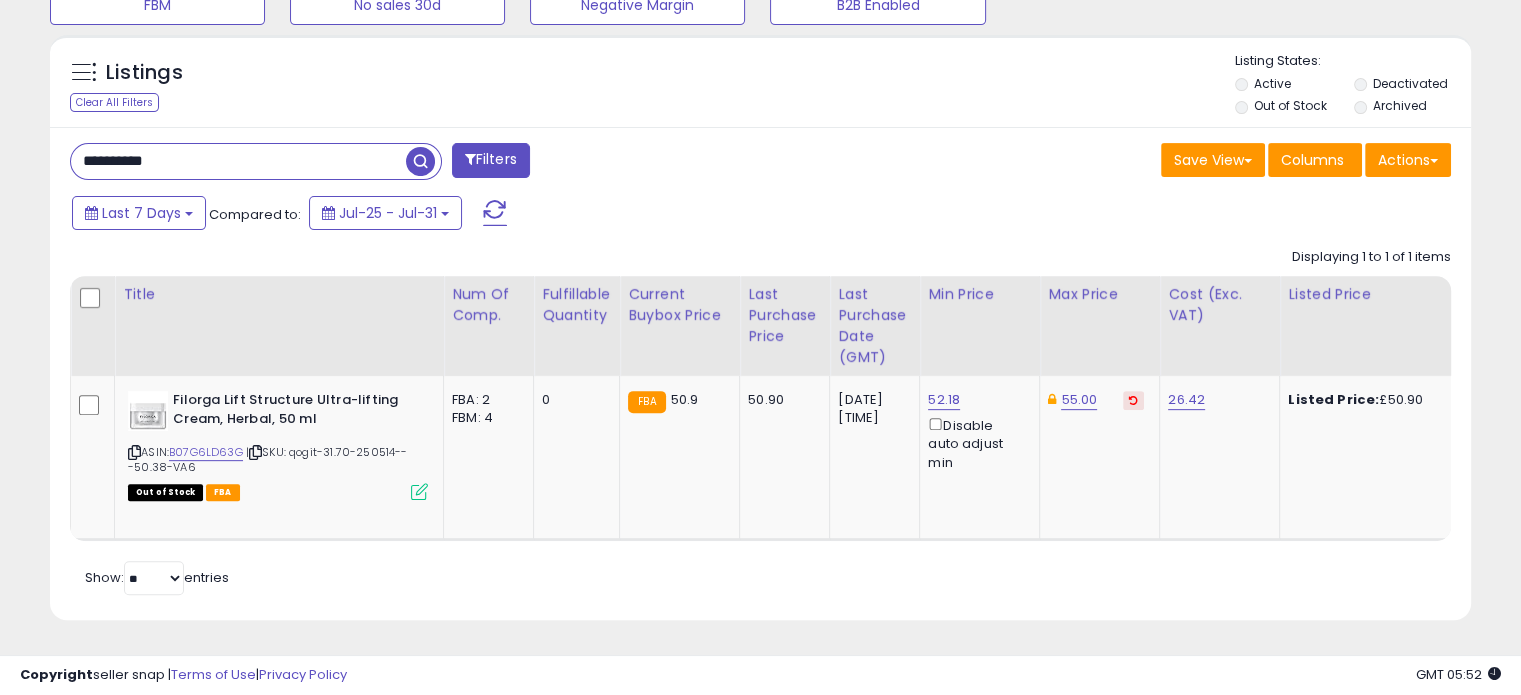 click on "**********" at bounding box center [408, 163] 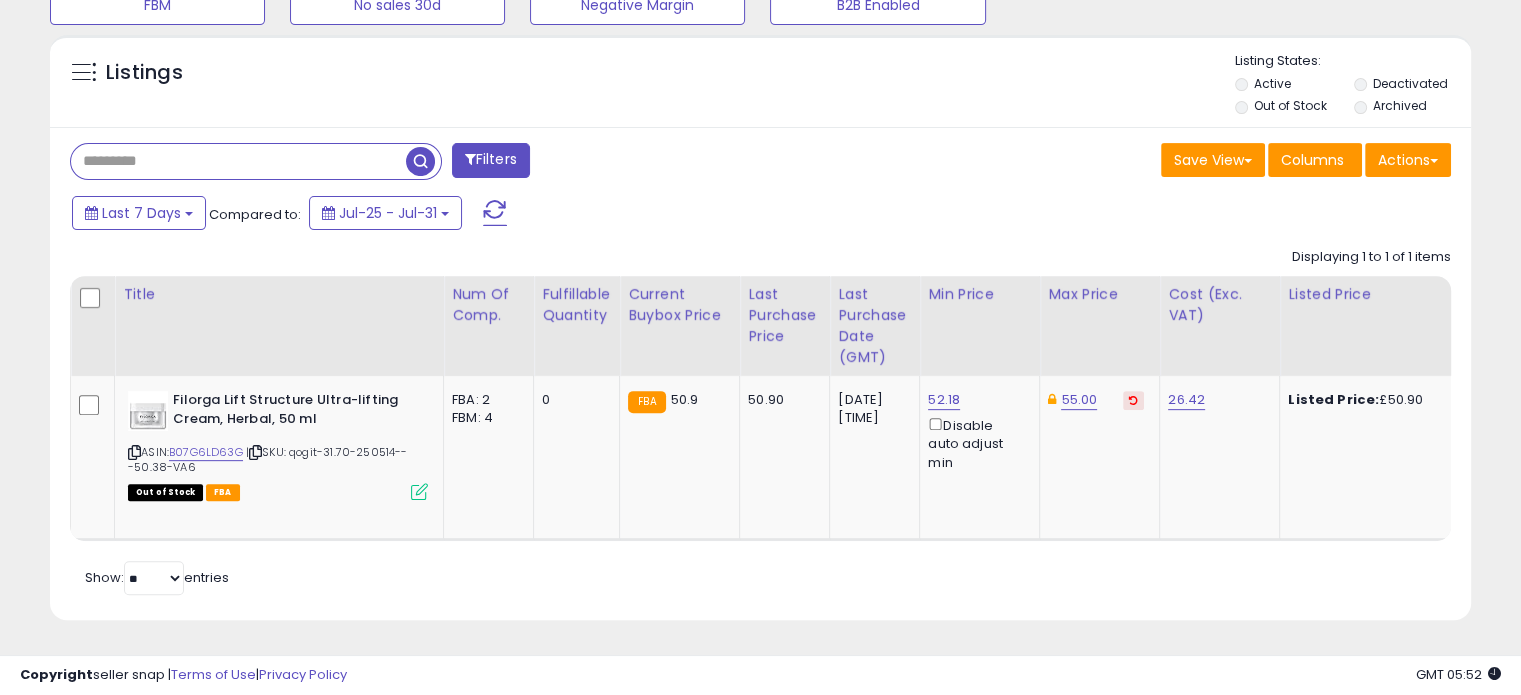 type 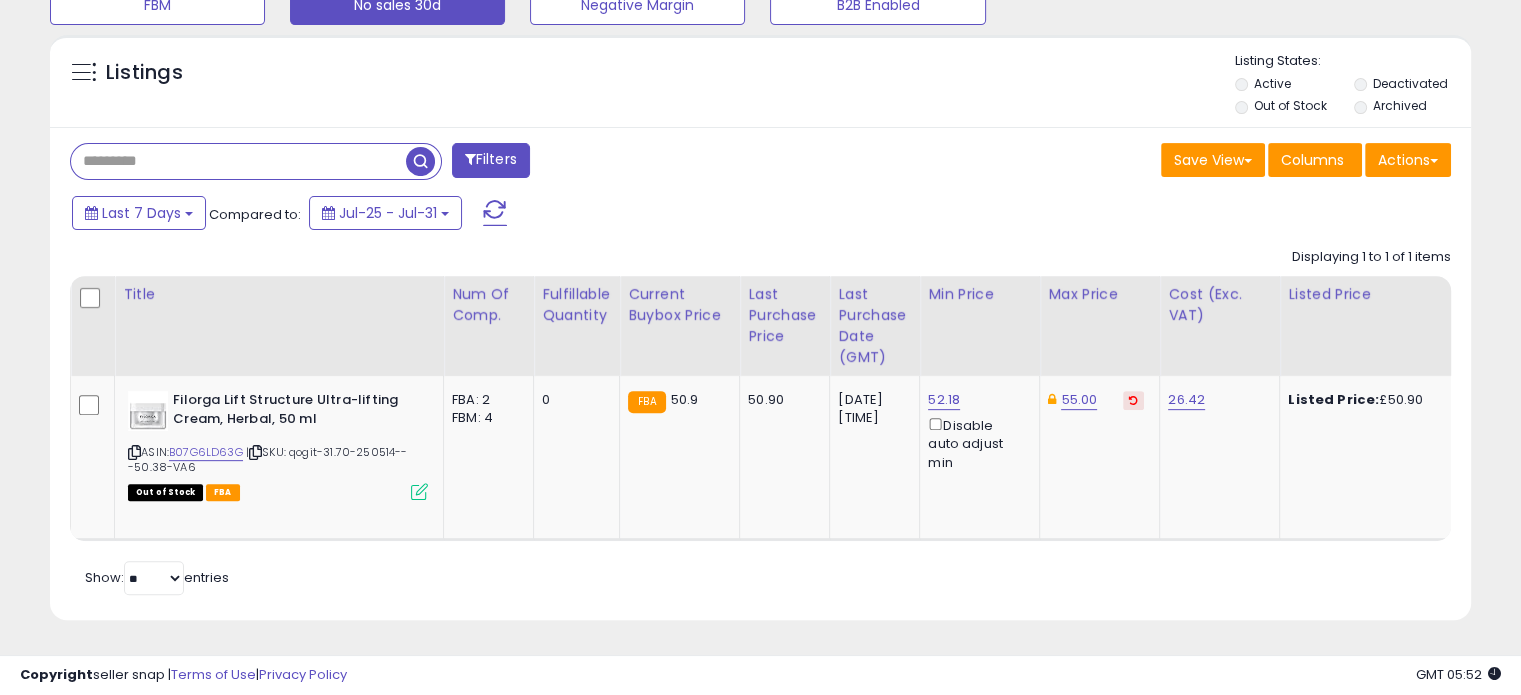 scroll, scrollTop: 999589, scrollLeft: 999168, axis: both 